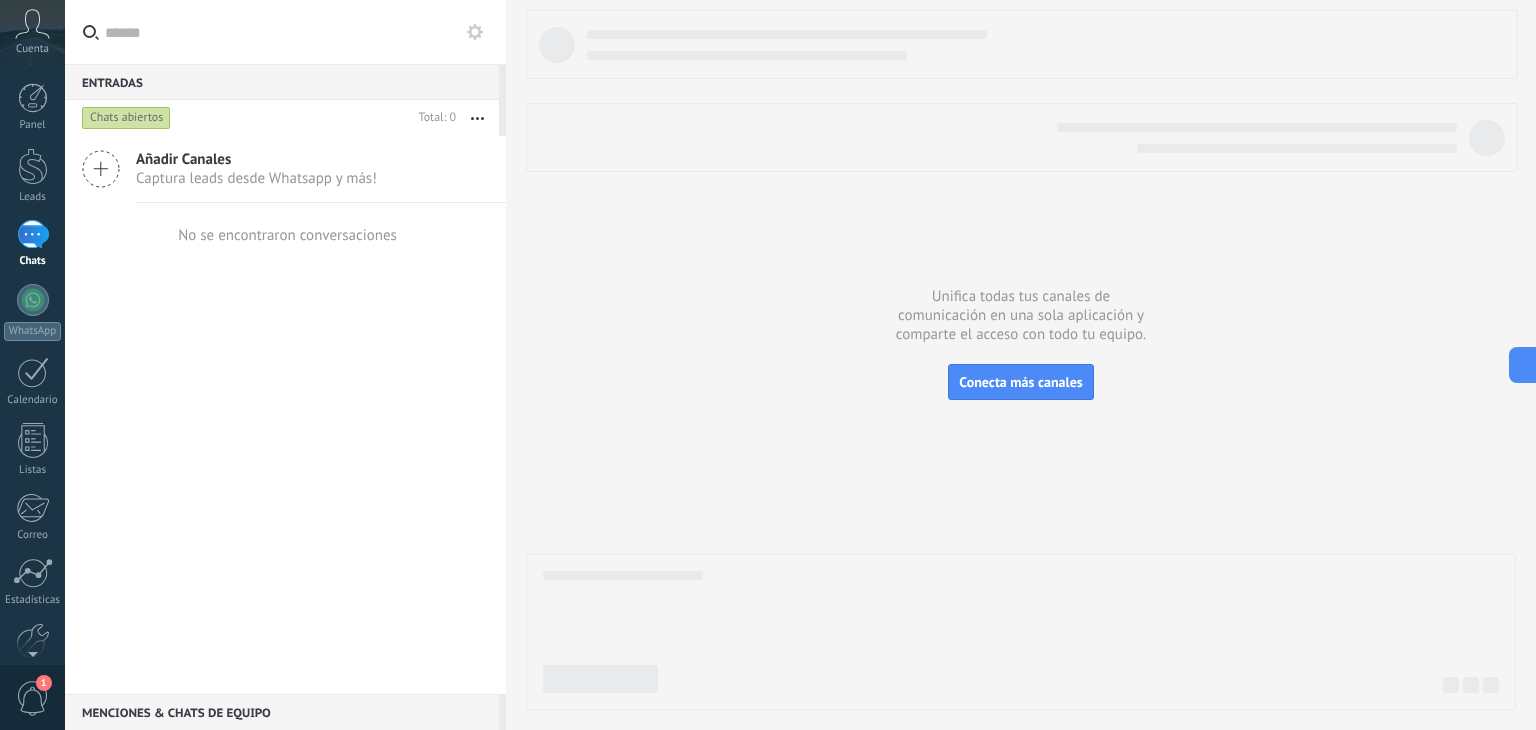 scroll, scrollTop: 0, scrollLeft: 0, axis: both 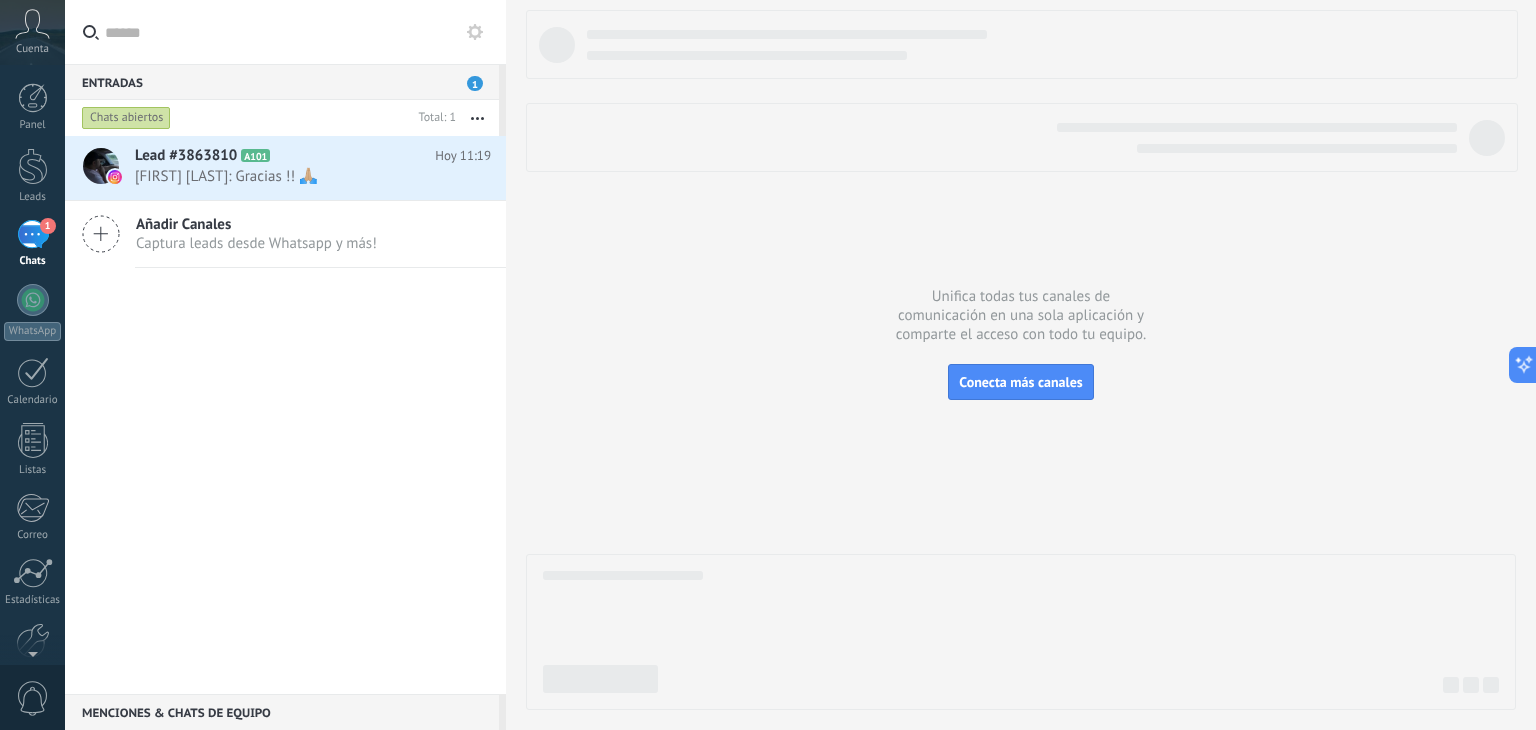 drag, startPoint x: 1117, startPoint y: 196, endPoint x: 852, endPoint y: 248, distance: 270.0537 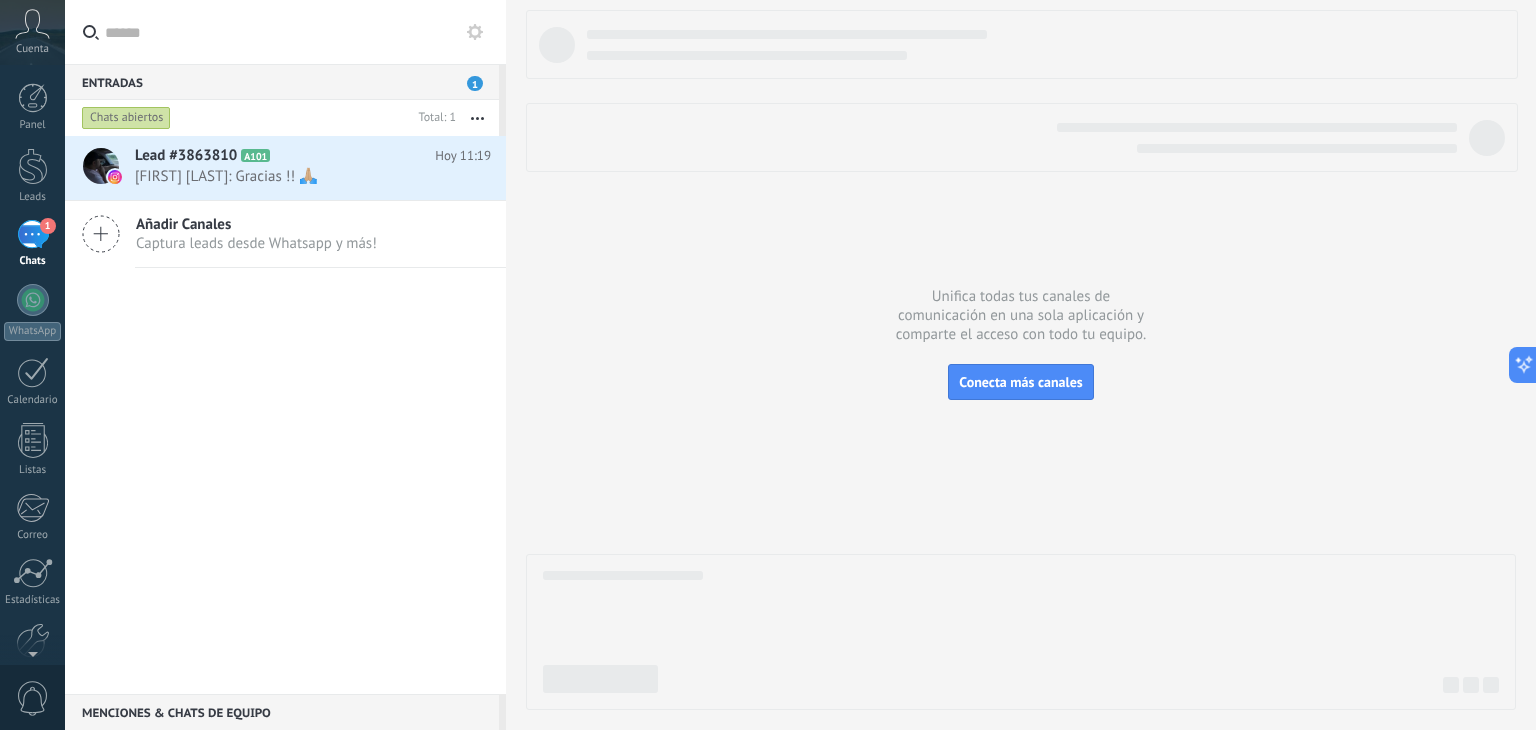 click at bounding box center (1021, 360) 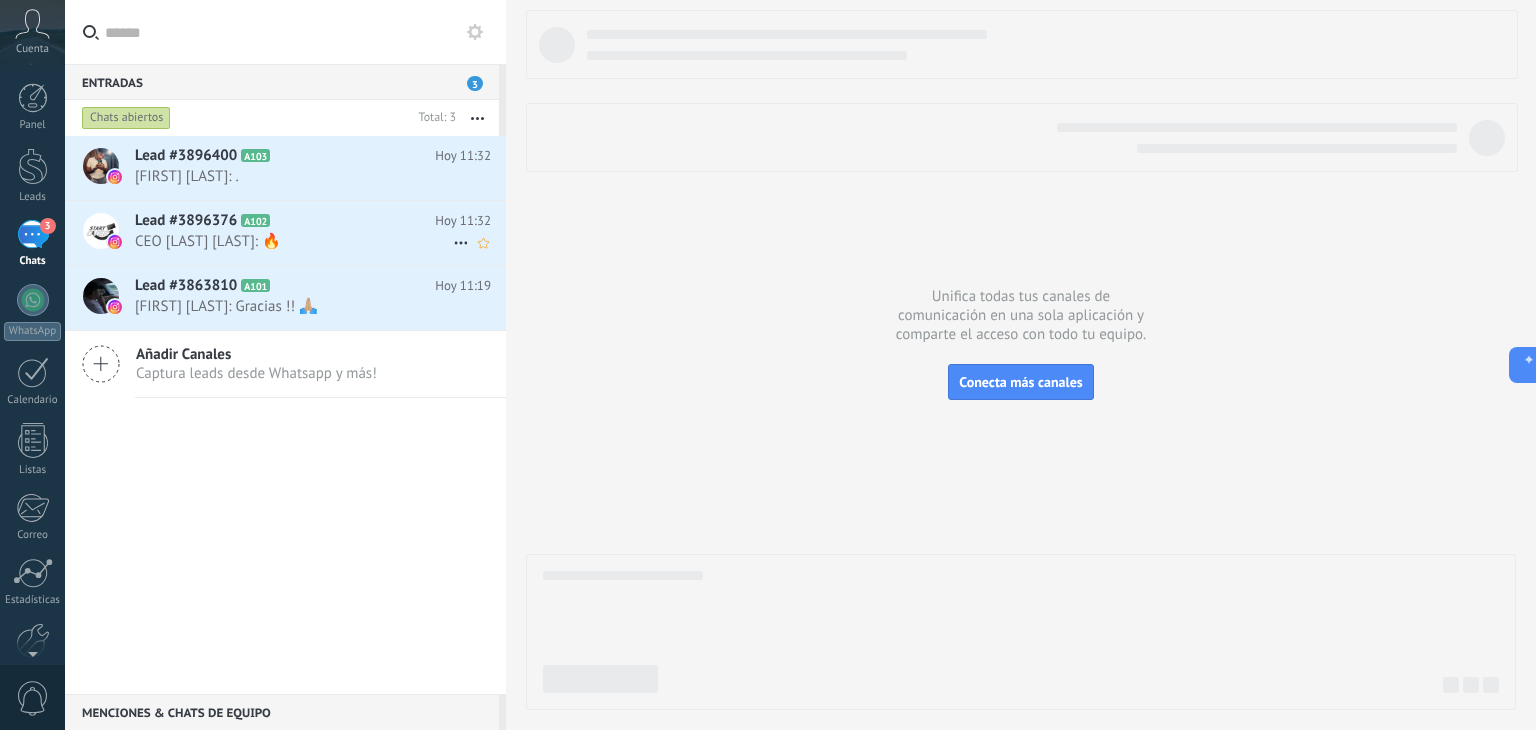 click on "CEO [LAST] [LAST]: 🔥" at bounding box center [294, 241] 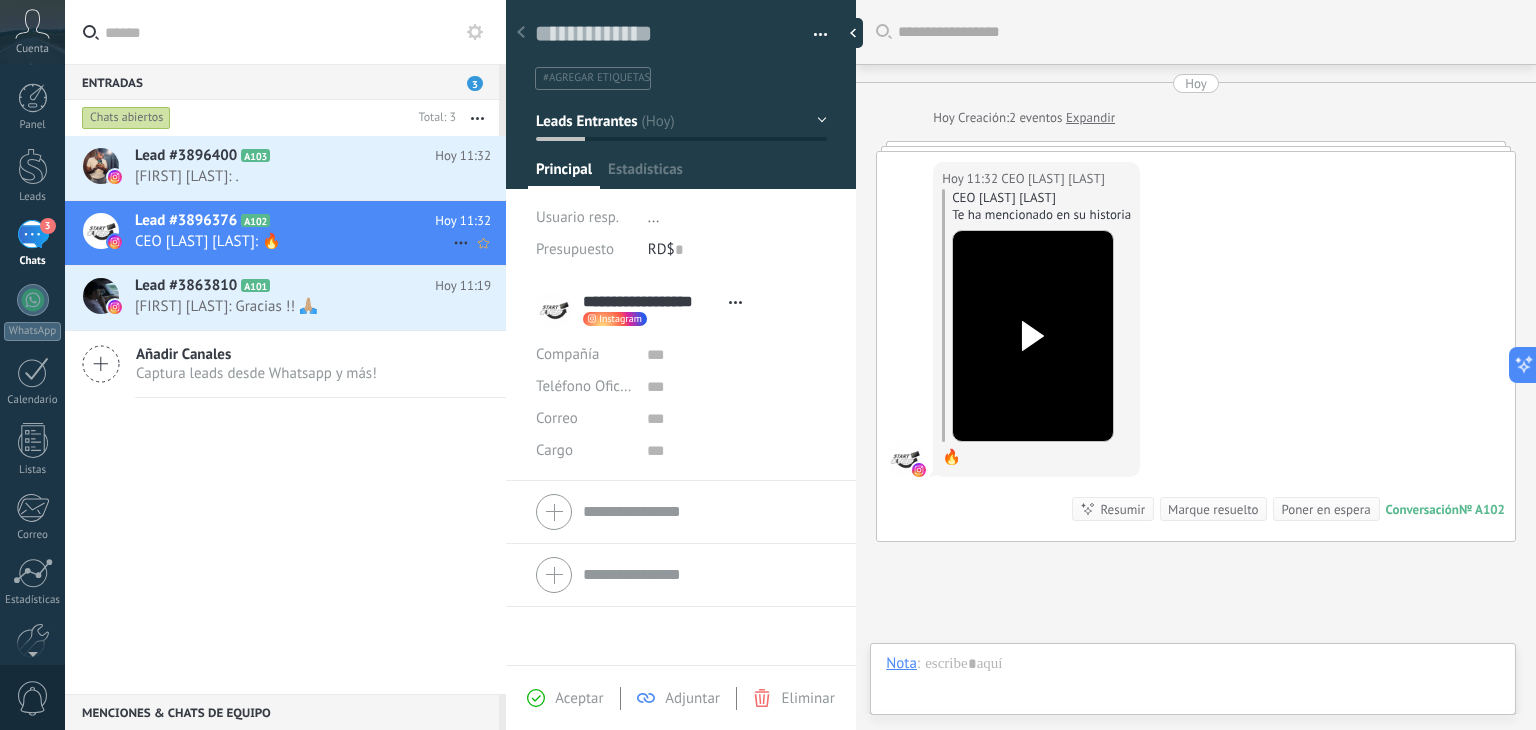 scroll, scrollTop: 29, scrollLeft: 0, axis: vertical 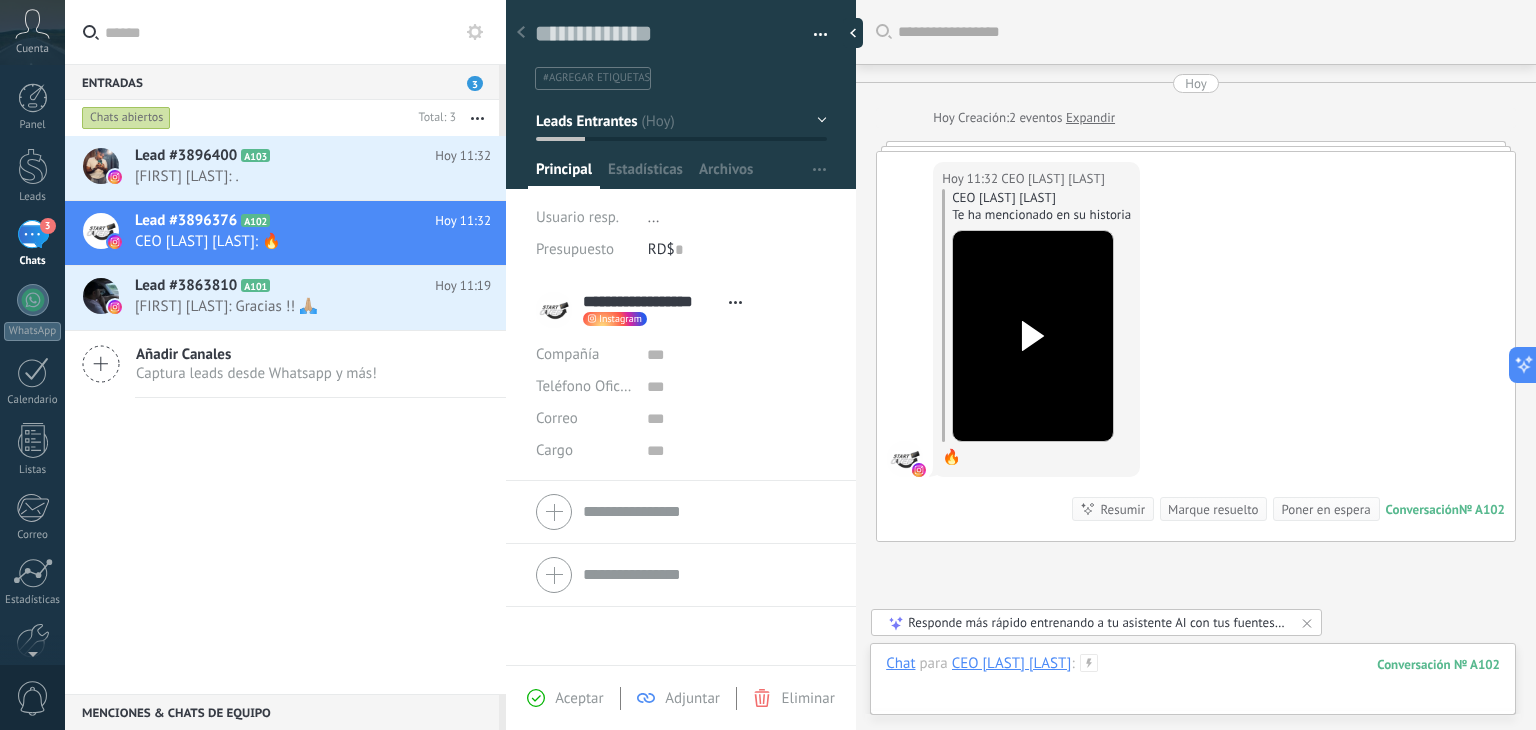 click at bounding box center [1193, 684] 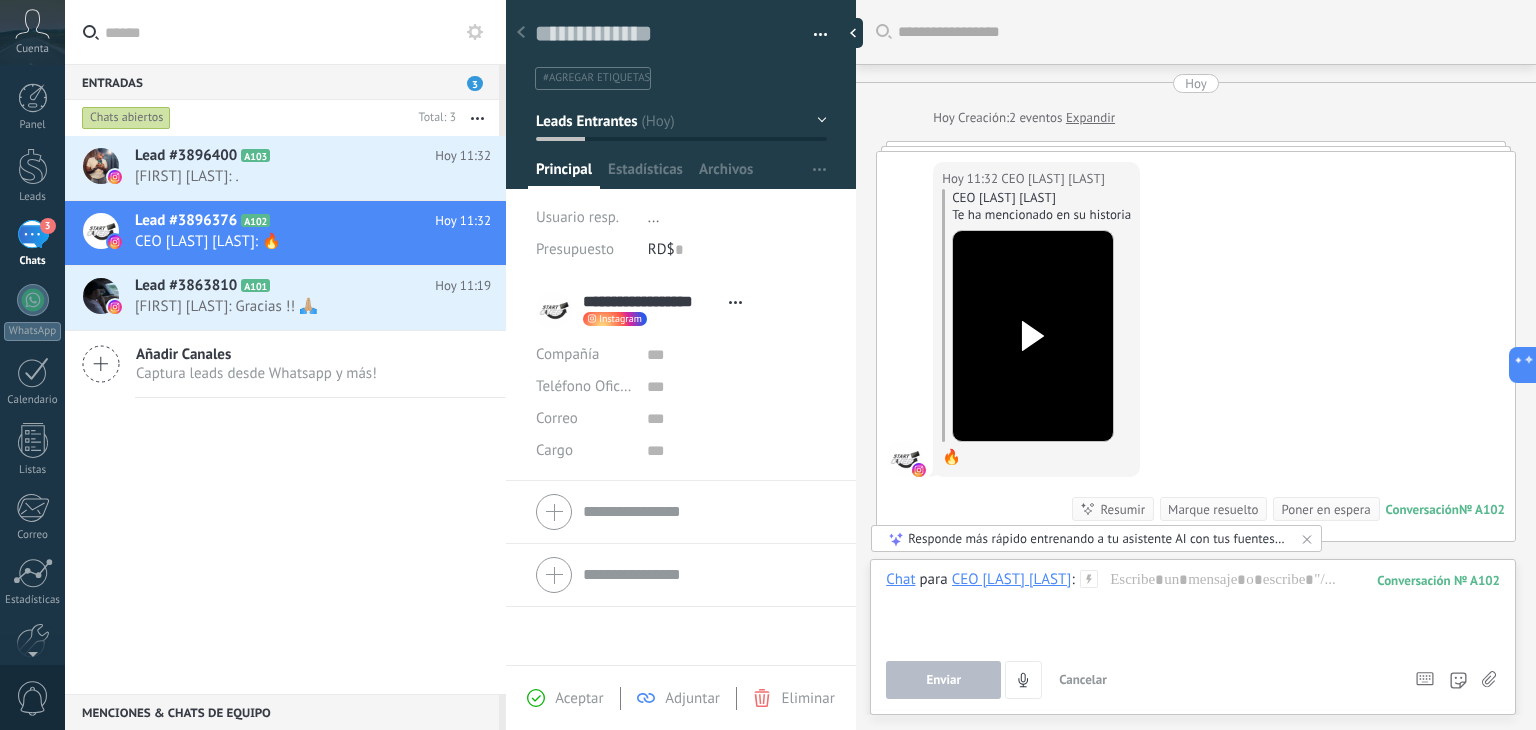 click on "Atajos – ejecutar bots y plantillas – seleccionar acción – mencionar a un colega – seleccionar el destinatario – insertar valor del campo" at bounding box center (1427, 680) 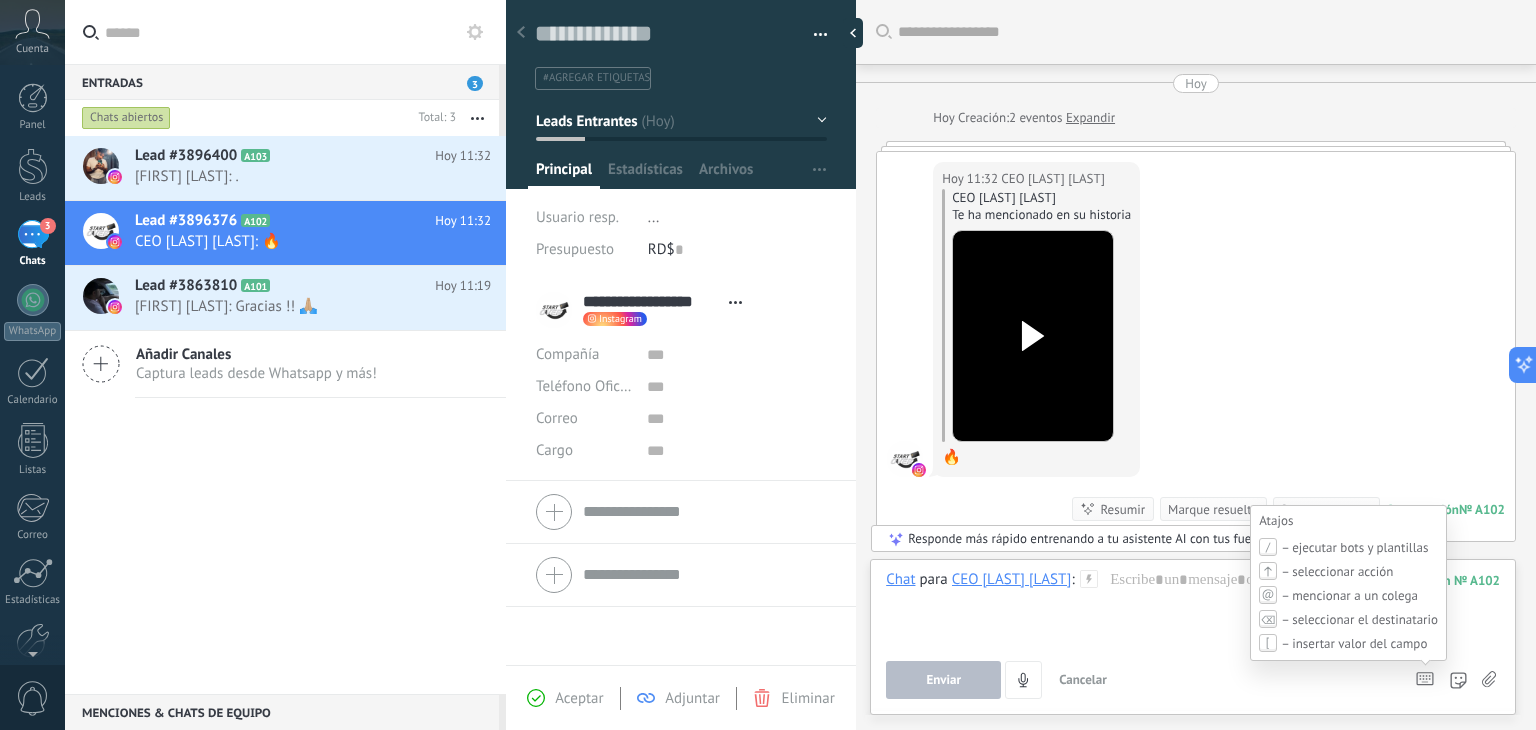 click at bounding box center [1425, 679] 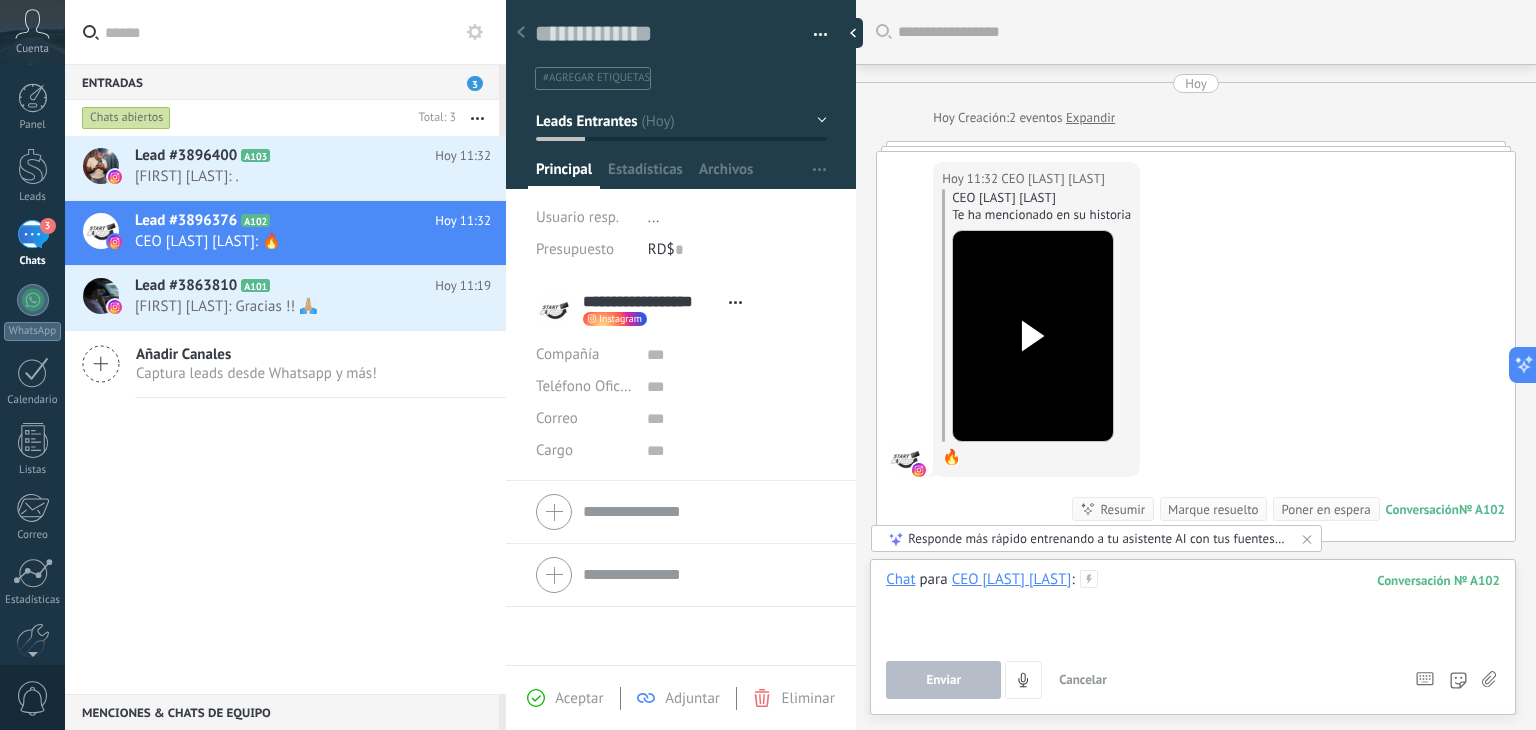 click at bounding box center (1193, 608) 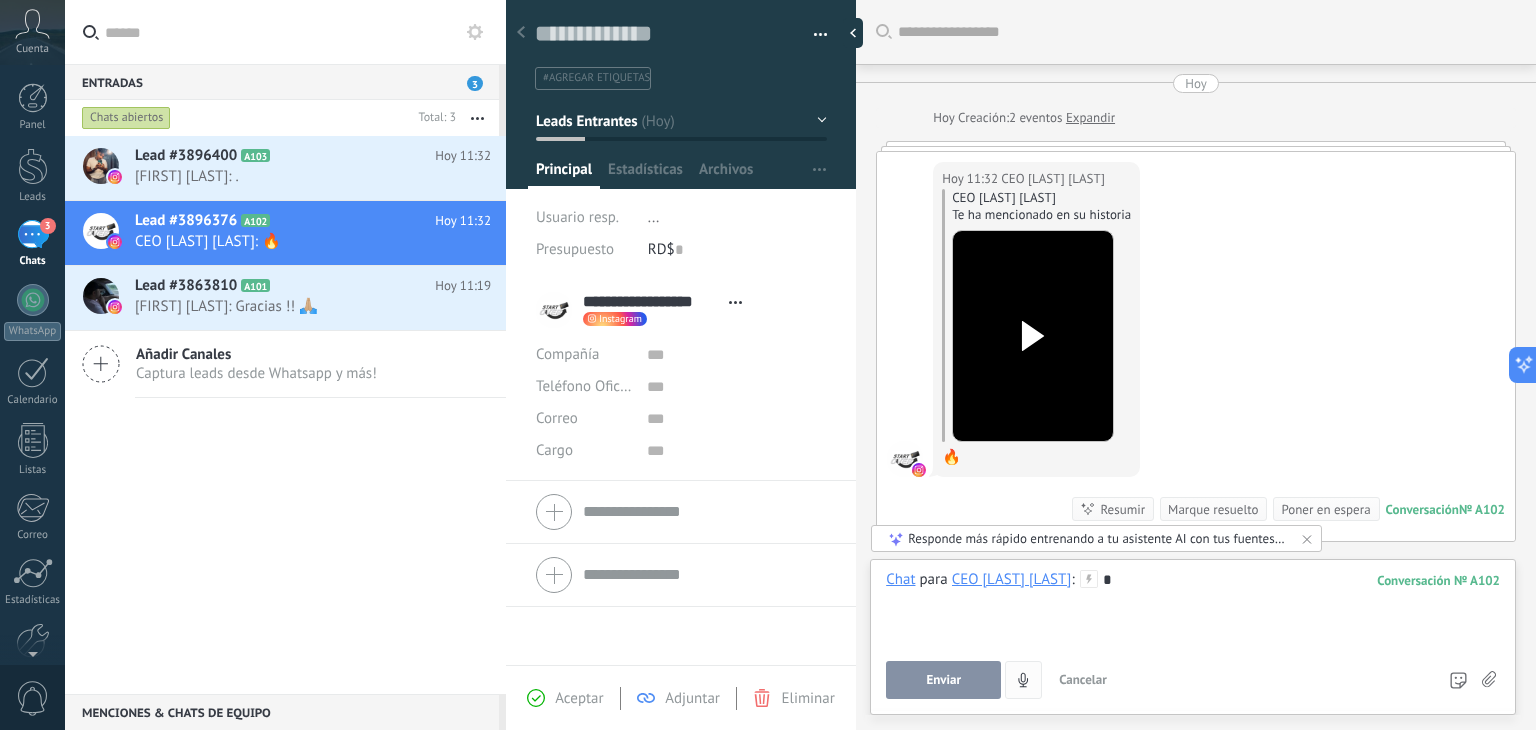 click on "Enviar" at bounding box center [943, 680] 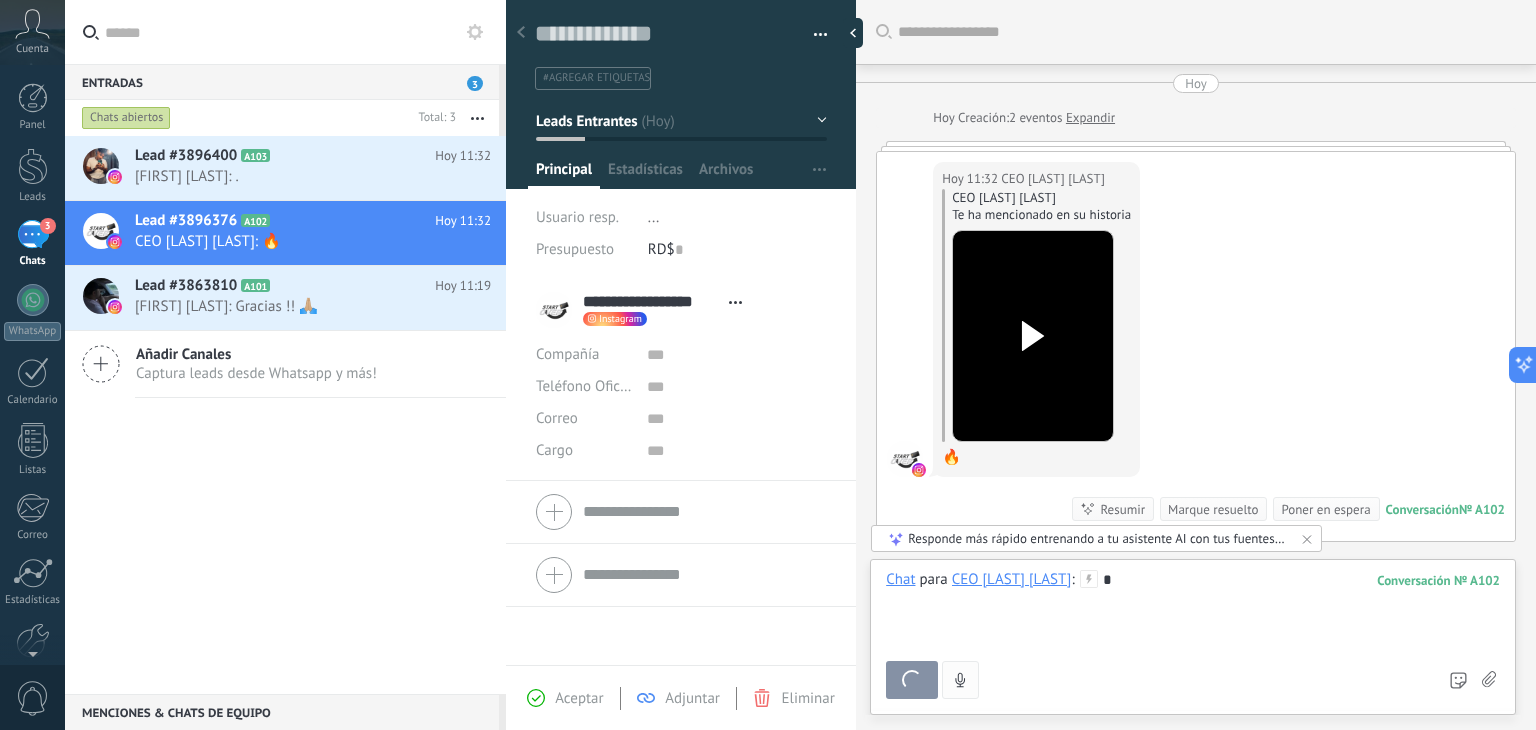 scroll, scrollTop: 228, scrollLeft: 0, axis: vertical 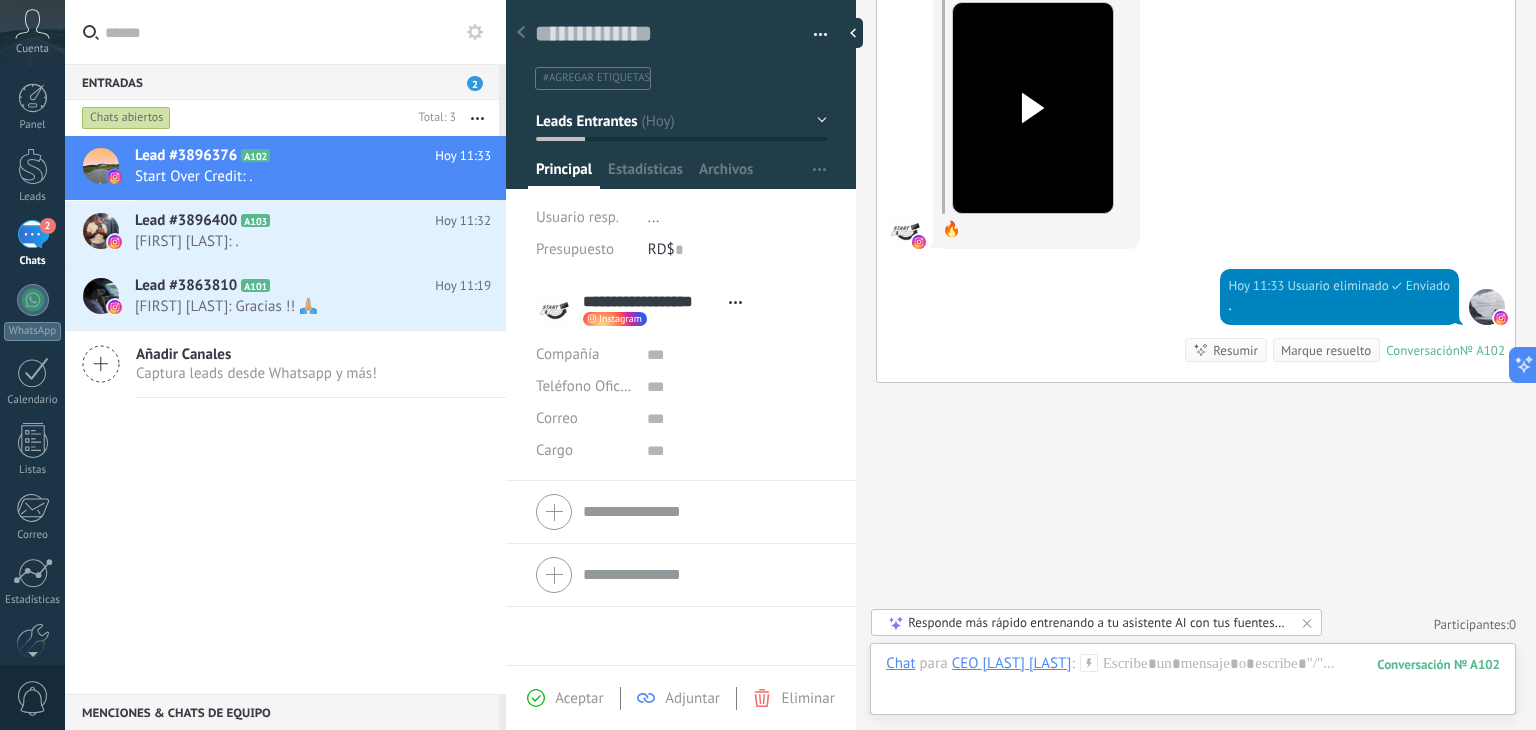 click on "Buscar Carga más Hoy Hoy Creación:  2  eventos   Expandir Hoy 11:32 CEO [LAST] [LAST] CEO [LAST] [LAST] Te ha mencionado en su historia 🔥 Hoy 11:33 Usuario eliminado  Enviado . Conversación  № A102 Conversación № A102 Resumir Resumir Marque resuelto Hoy 11:33 . Conversación № A102 No hay tareas.  Crear una Participantes:  0 Agregar usuario Bots:  0" at bounding box center (1196, 252) 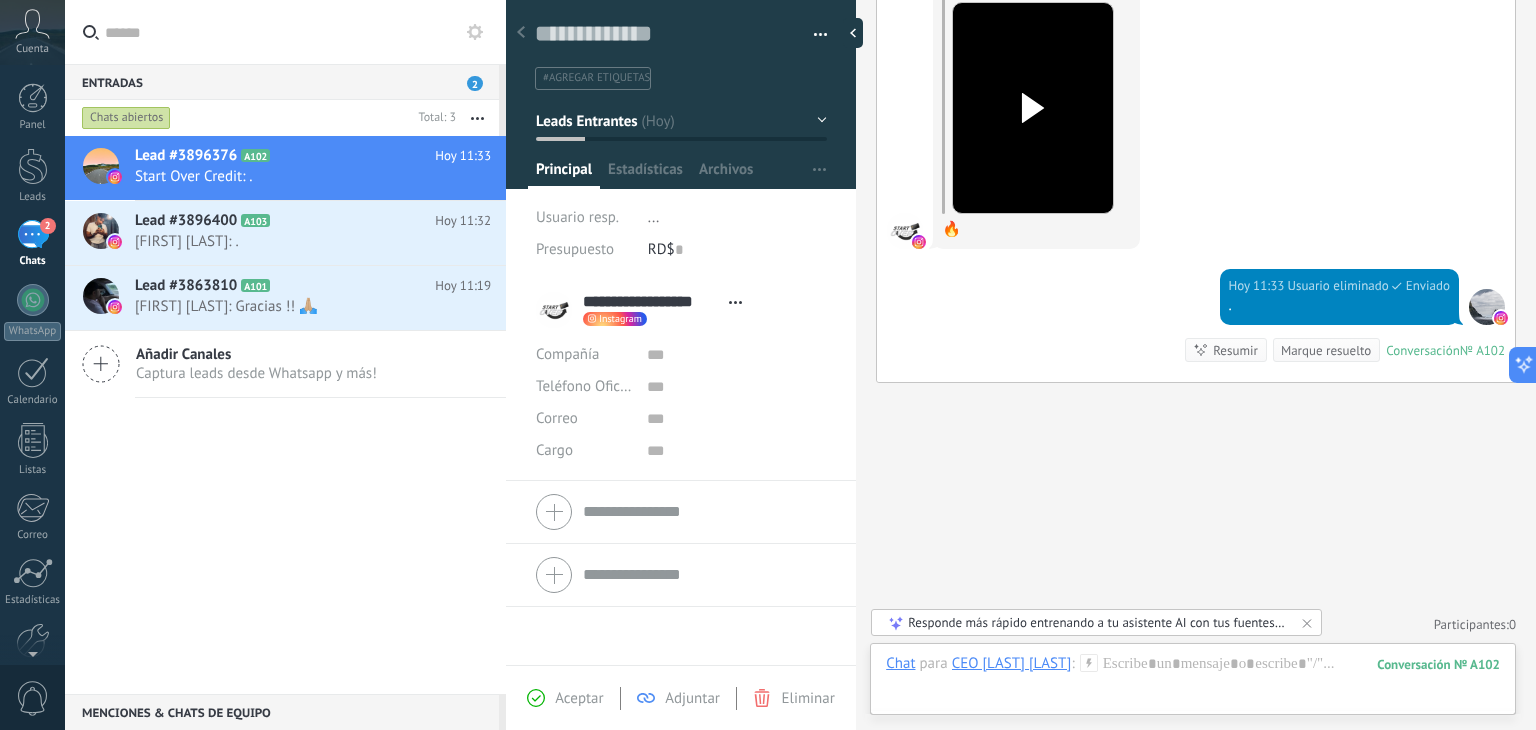 click at bounding box center [521, 33] 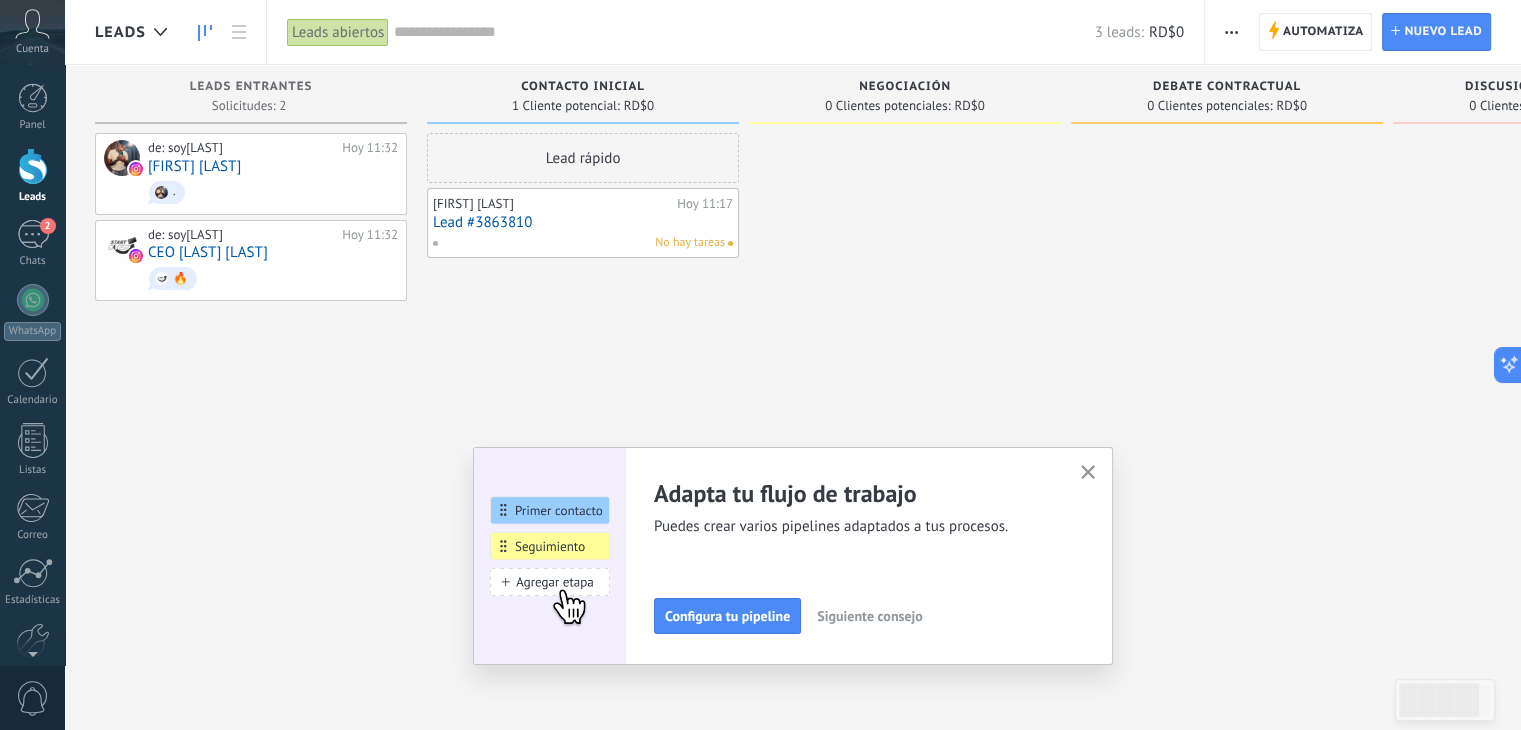 click at bounding box center (33, 166) 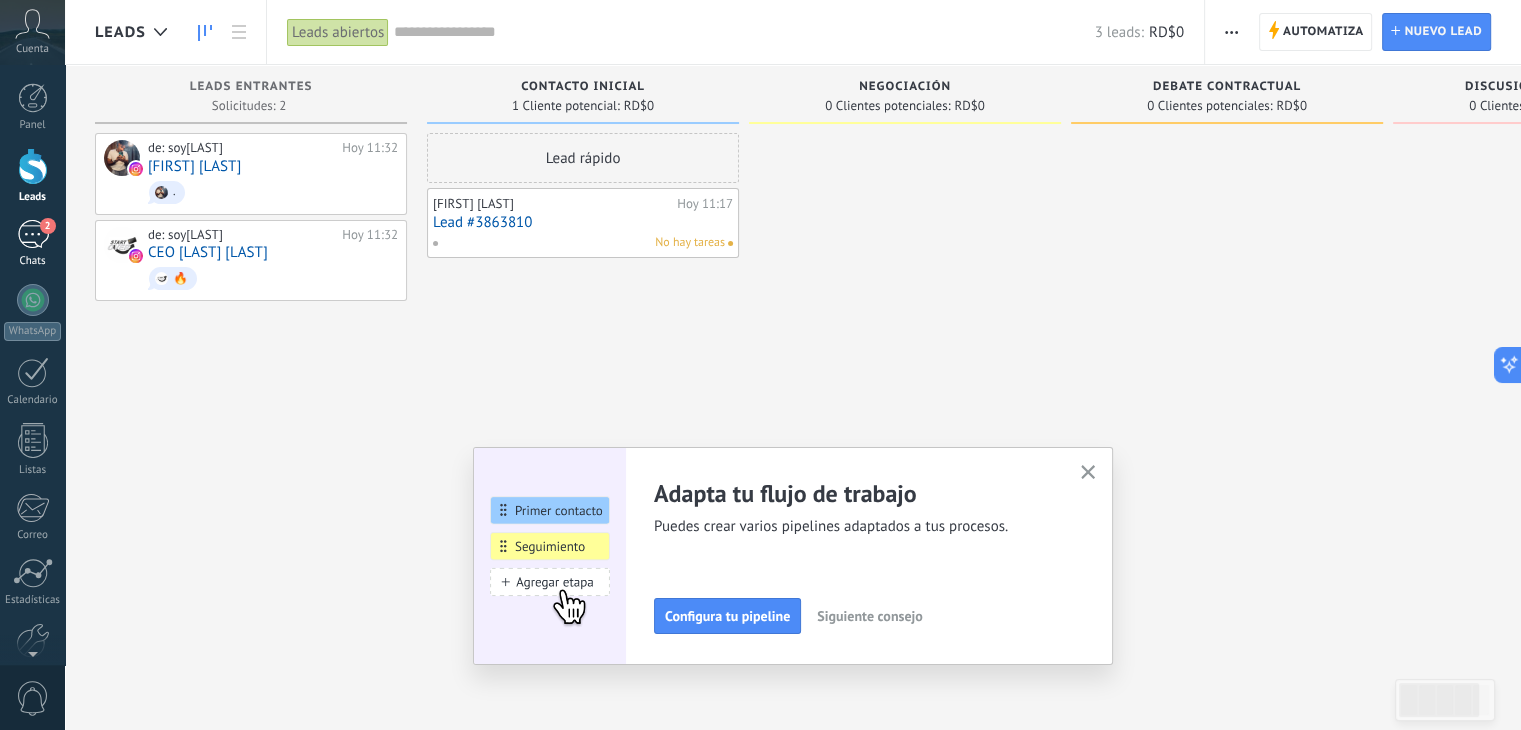 click on "2" at bounding box center [33, 234] 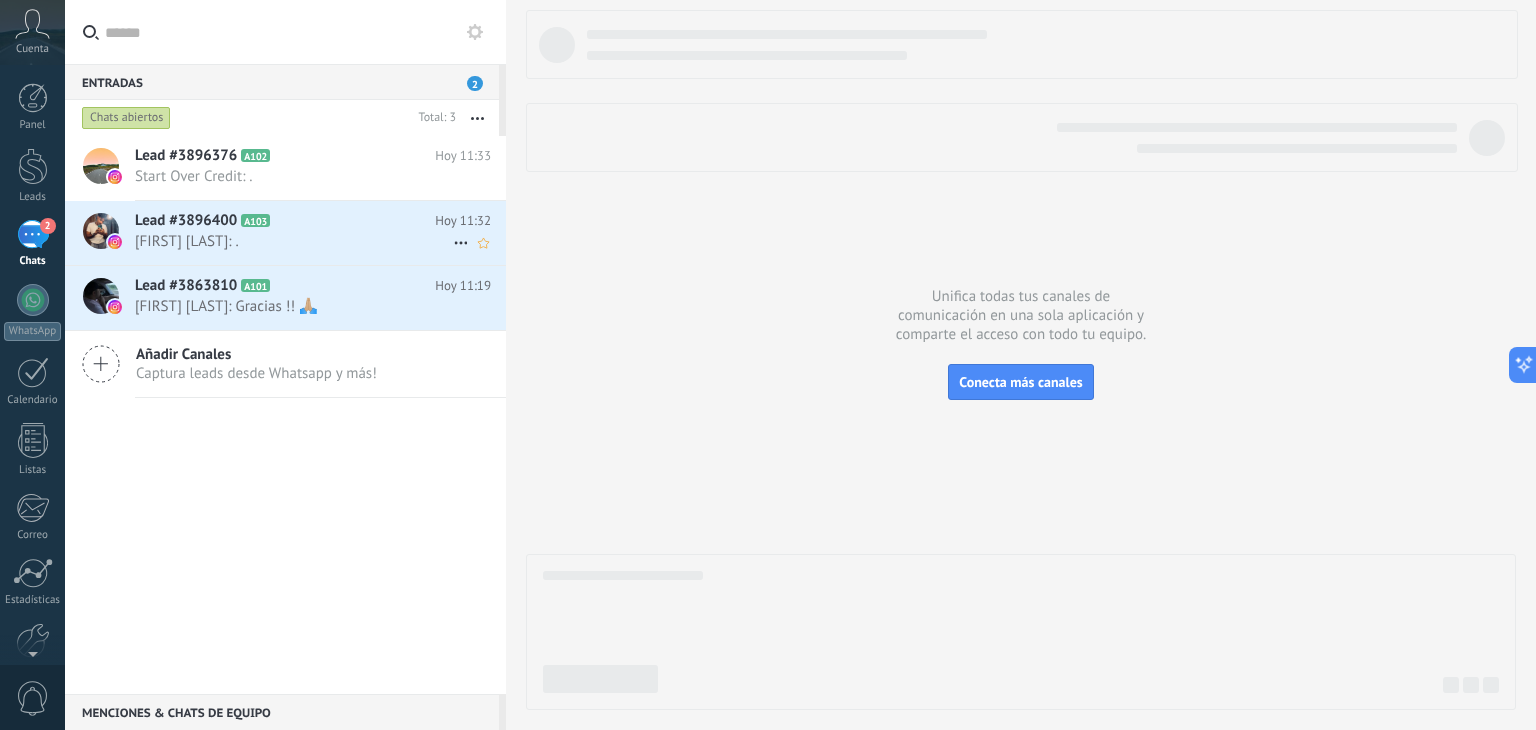 click on "[FIRST] [LAST]: ." at bounding box center [294, 241] 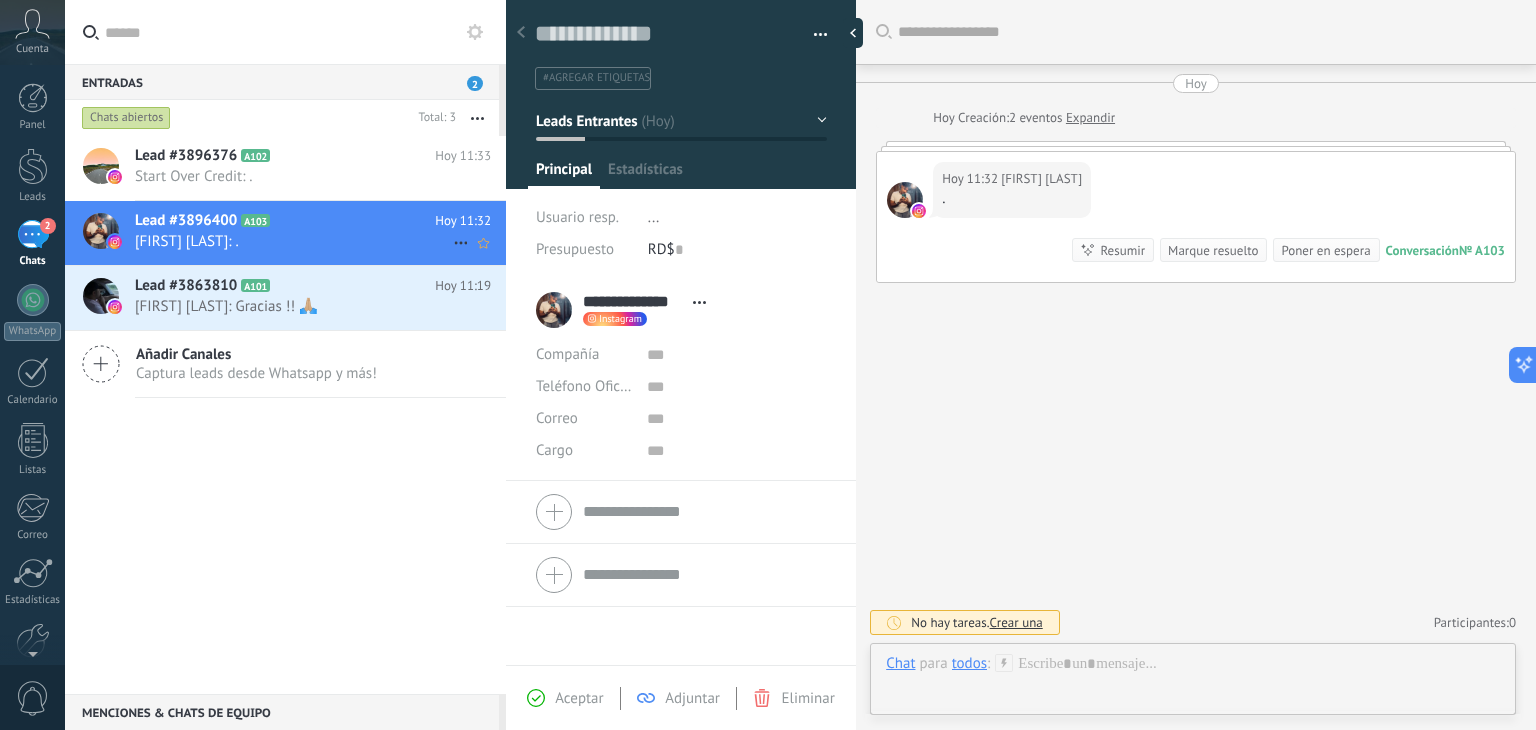 scroll, scrollTop: 29, scrollLeft: 0, axis: vertical 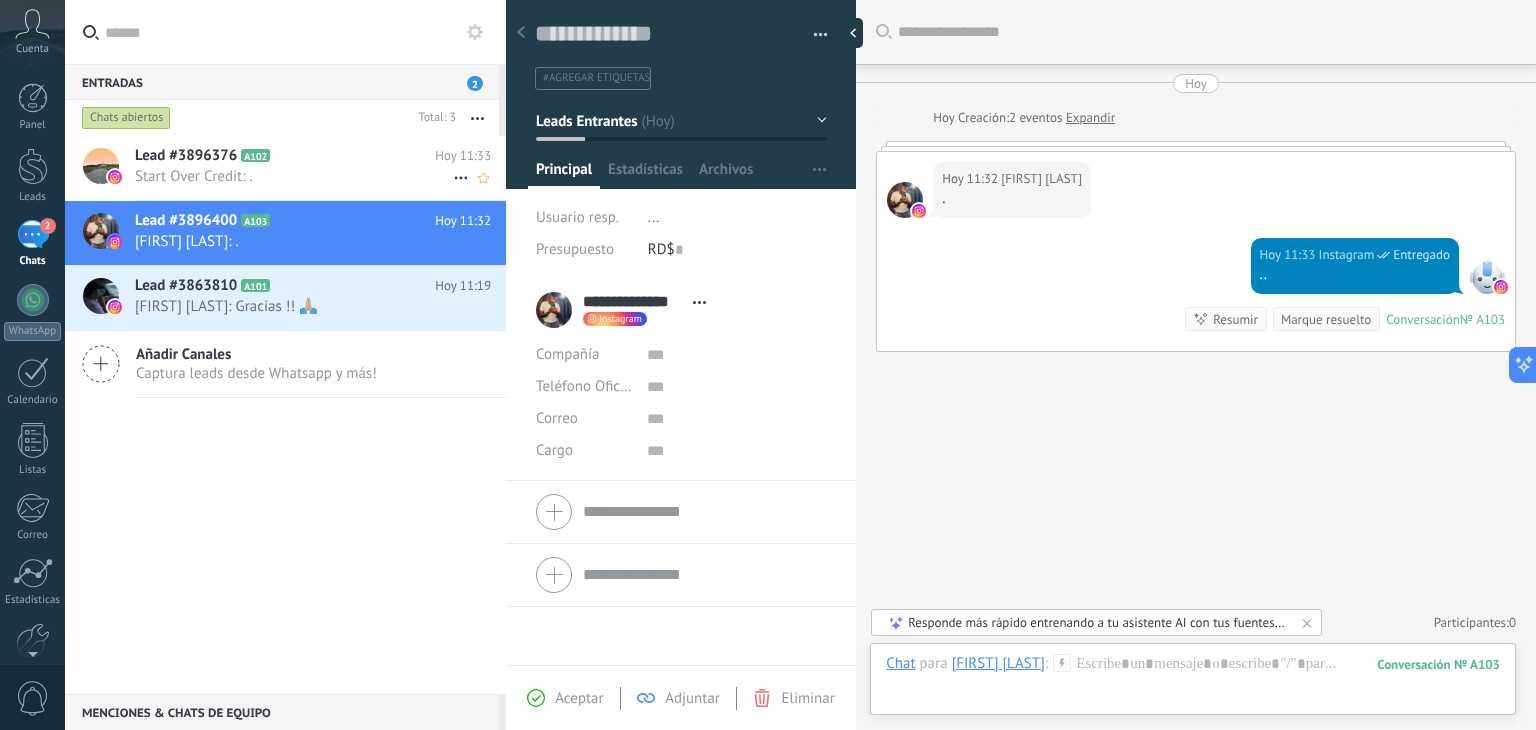 click on "Lead #3896376
A102" at bounding box center (285, 156) 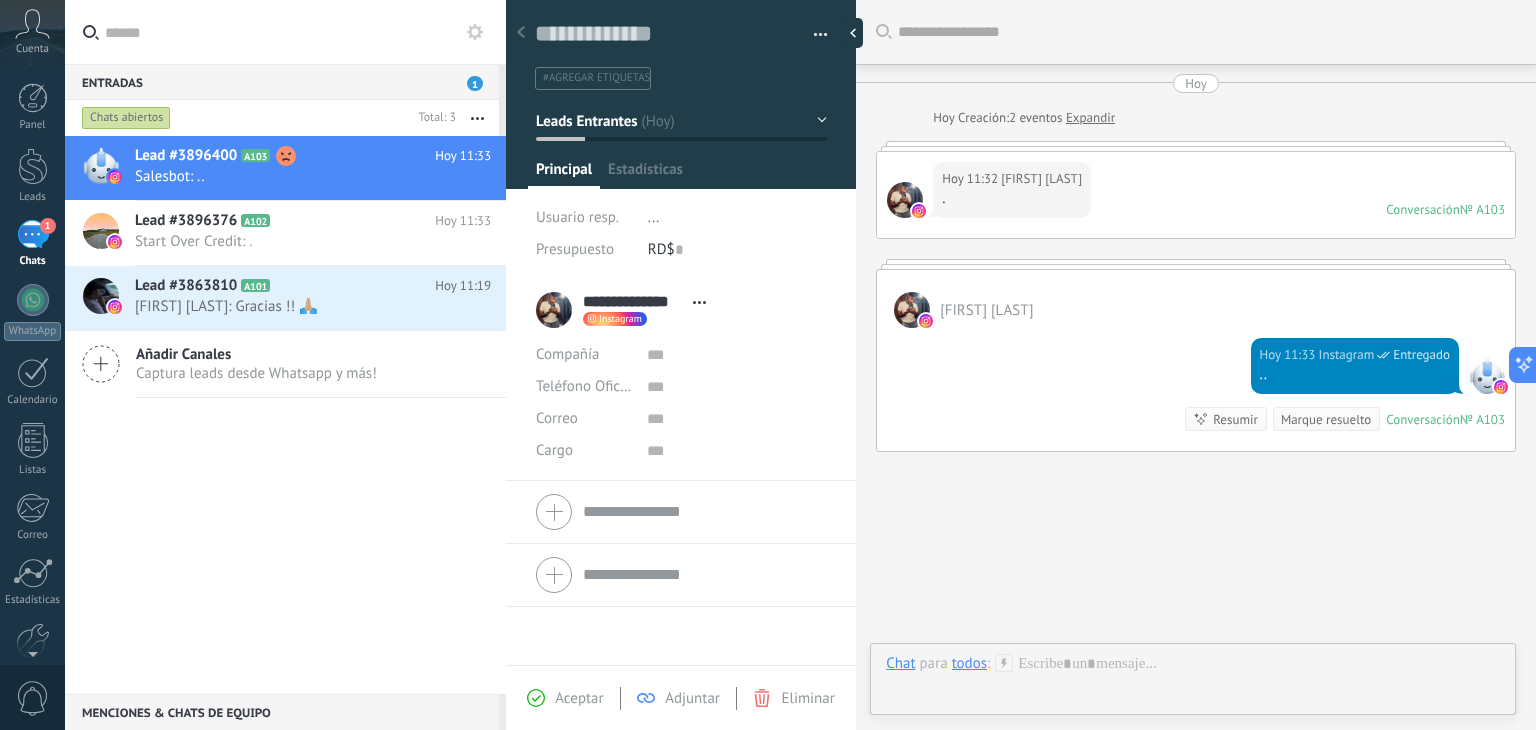 scroll, scrollTop: 68, scrollLeft: 0, axis: vertical 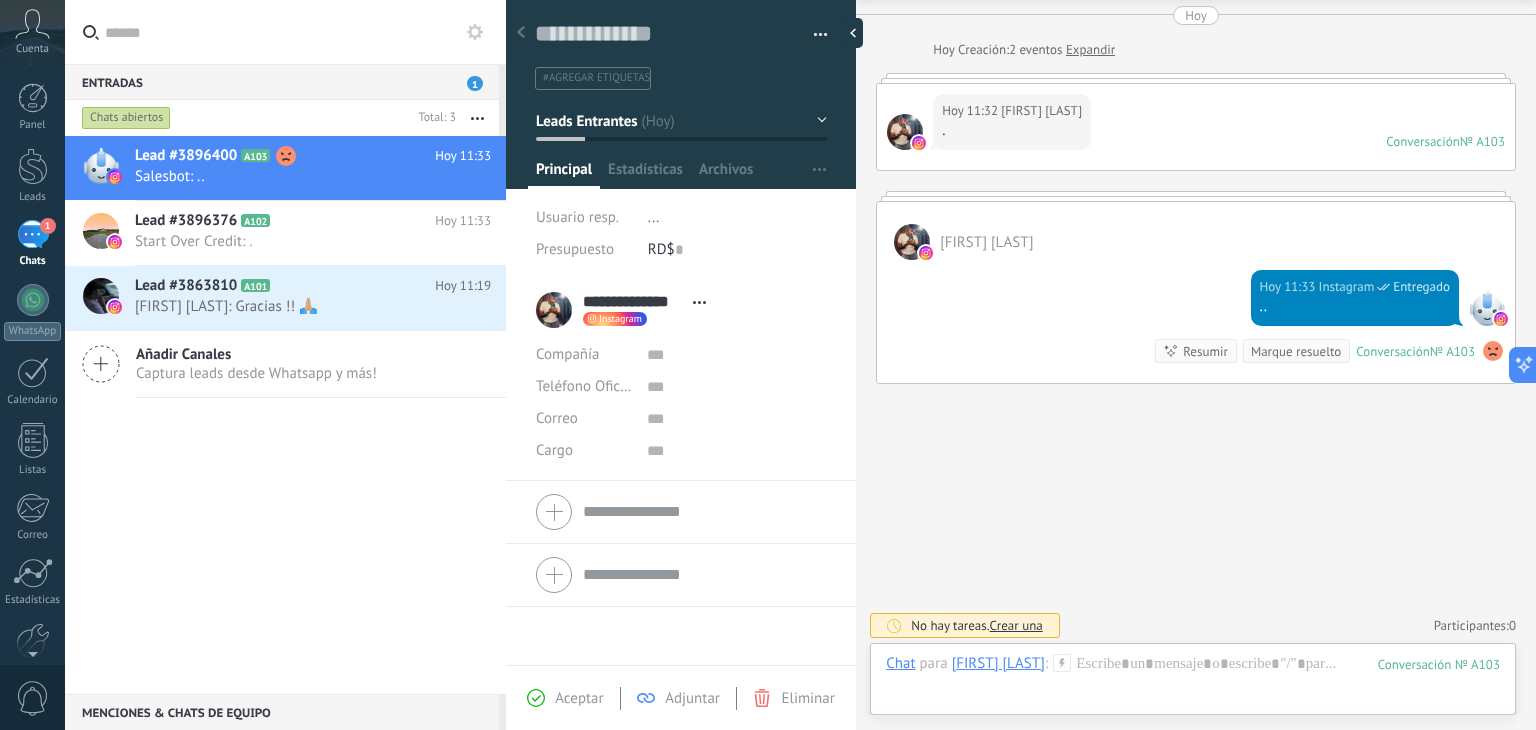 click on "Buscar Carga más Hoy Hoy Creación:  2  eventos   Expandir Hoy 11:32 [FIRST] [LAST]  . Conversación  № A103 Conversación № A103 [FIRST] [LAST]  Hoy 11:33 Instagram  Entregado .. Conversación  № A103 Conversación № A103 Resumir Resumir Marque resuelto Hoy 11:33 SalesBot: .. Conversación № A103 No hay tareas.  Crear una Participantes:  0 Agregar usuario Bots:  0" at bounding box center [1196, 332] 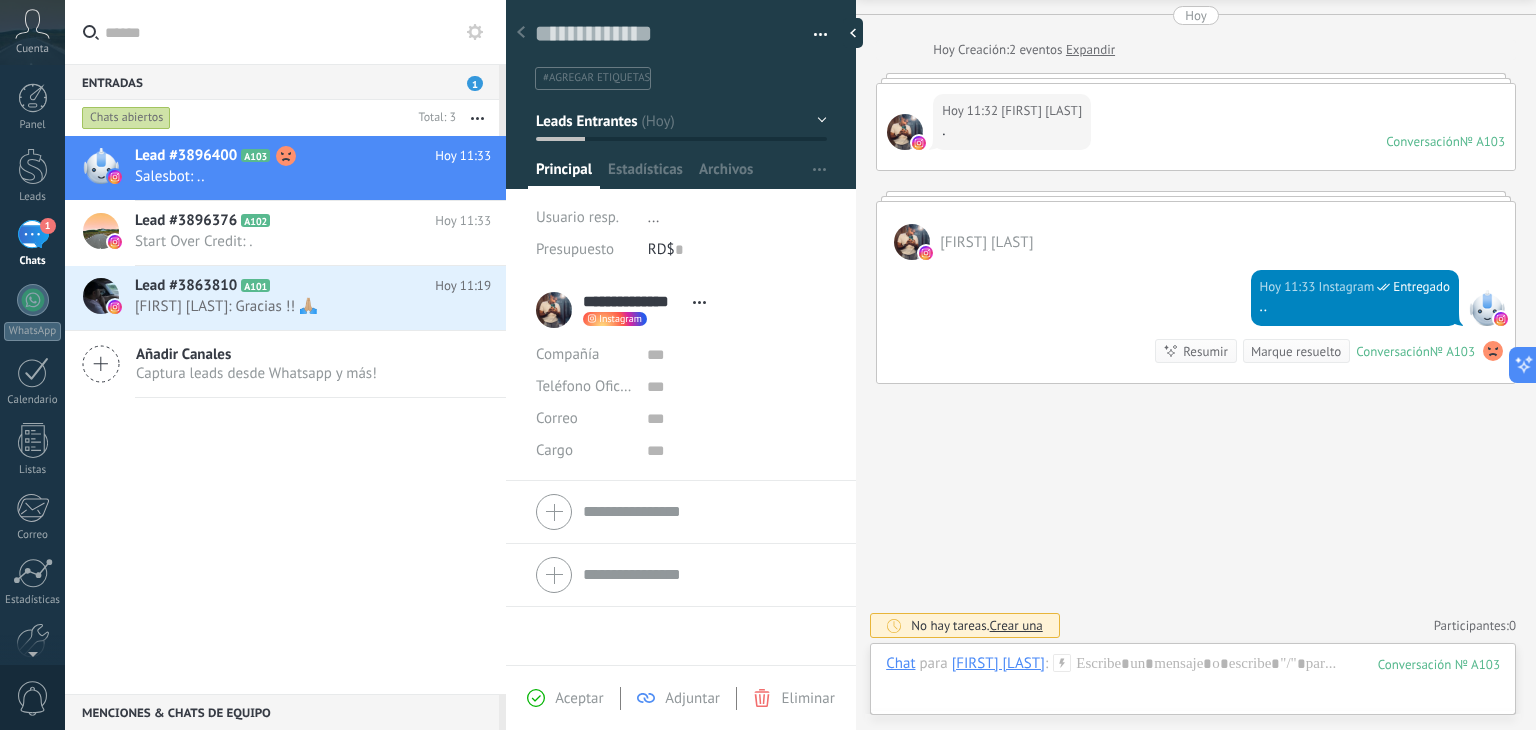 click on "Lead #3896400
A103
Hoy 11:33
Salesbot: ..
Lead #3896376
A102
A101" at bounding box center [0, 0] 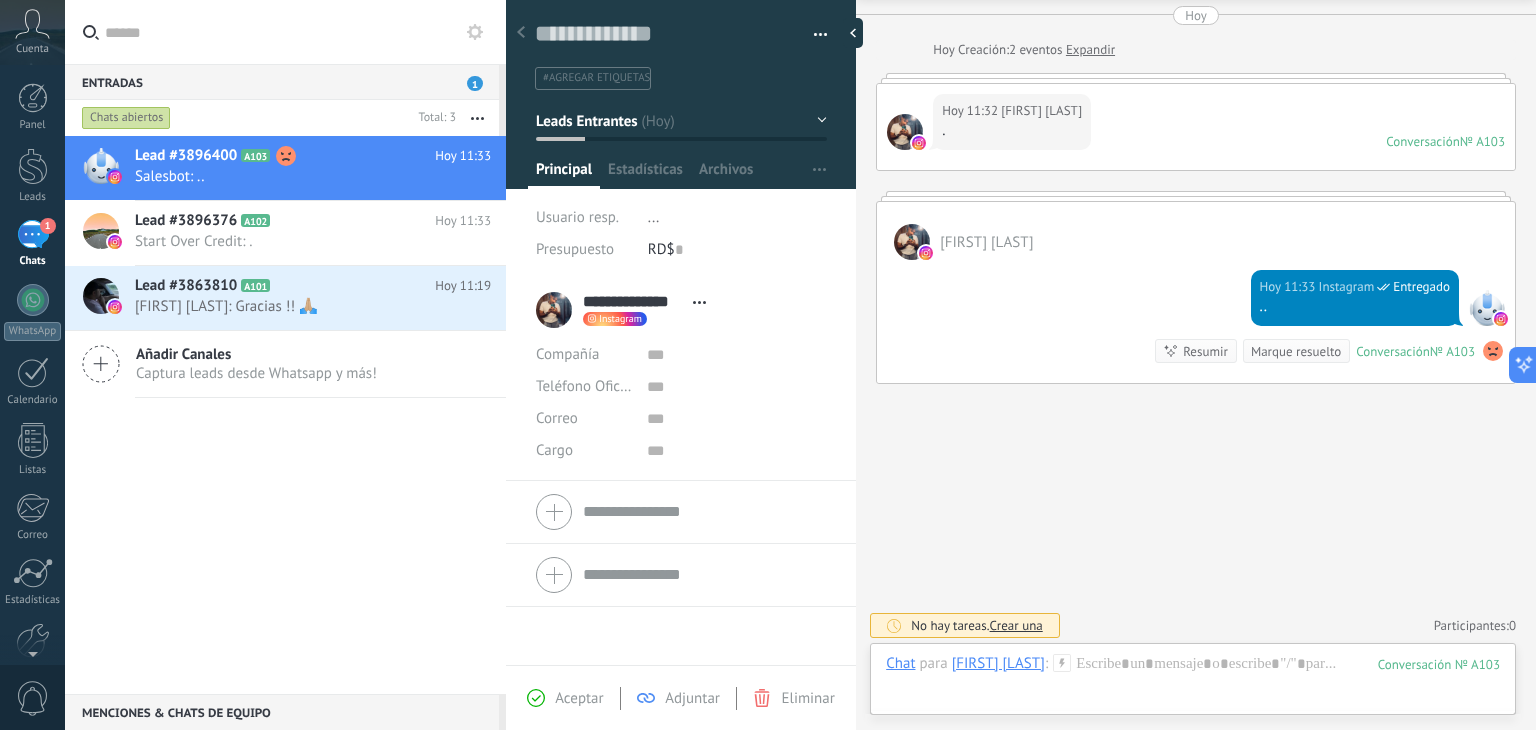 click at bounding box center [521, 33] 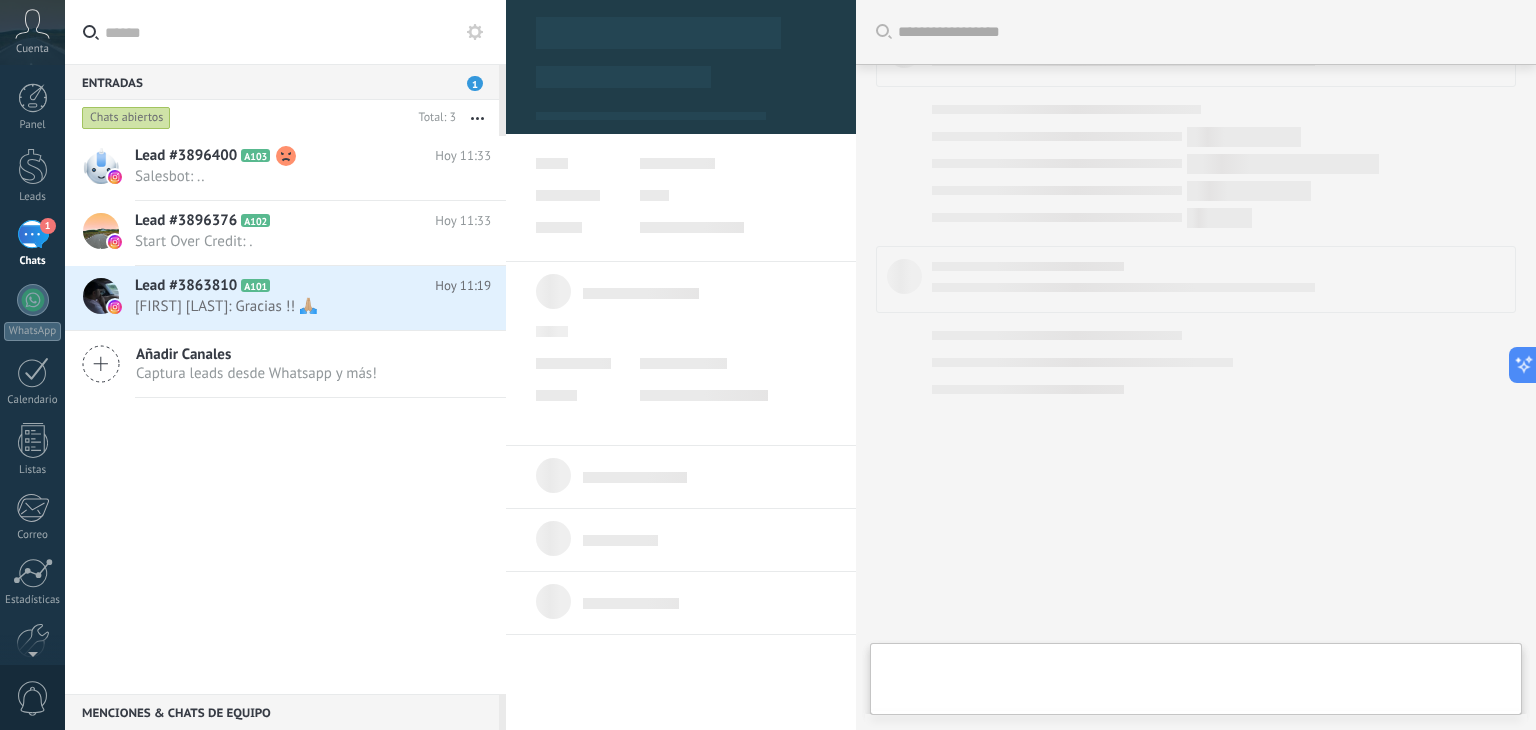 click on "Lead #3896400
A103
Hoy 11:33
Salesbot: ..
Lead #3896376
A102
A101" at bounding box center [0, 0] 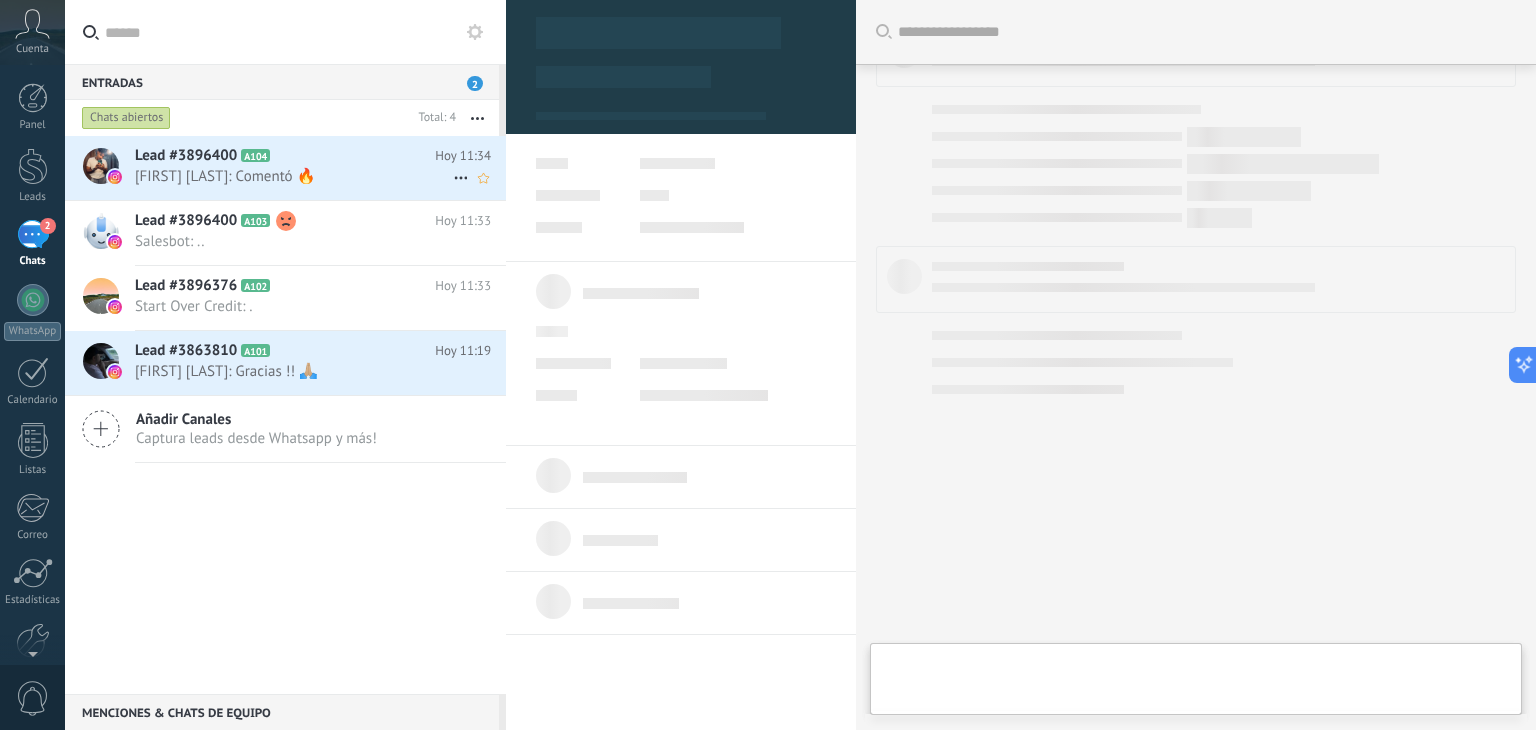click on "[FIRST] [LAST]: Comentó 🔥" at bounding box center [294, 176] 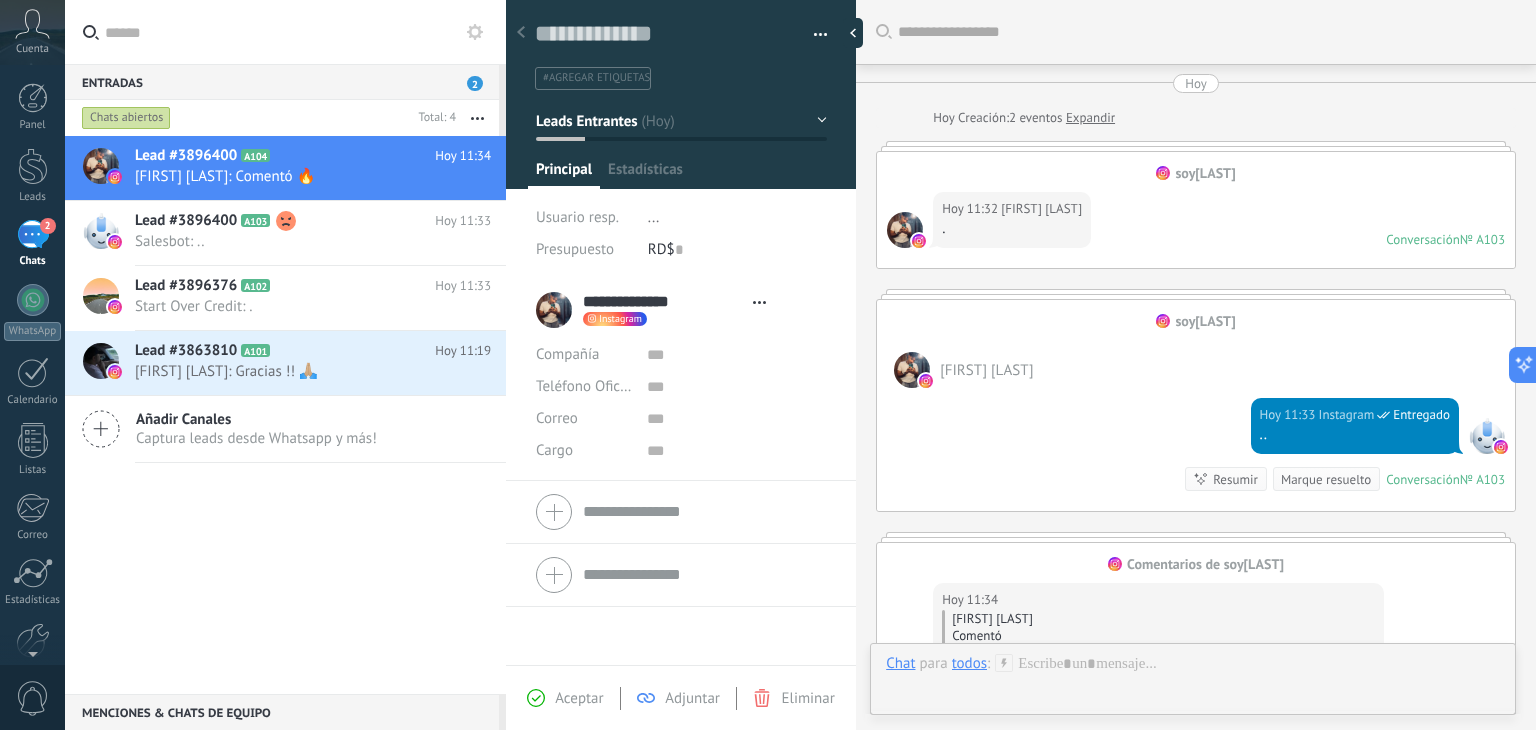 scroll, scrollTop: 29, scrollLeft: 0, axis: vertical 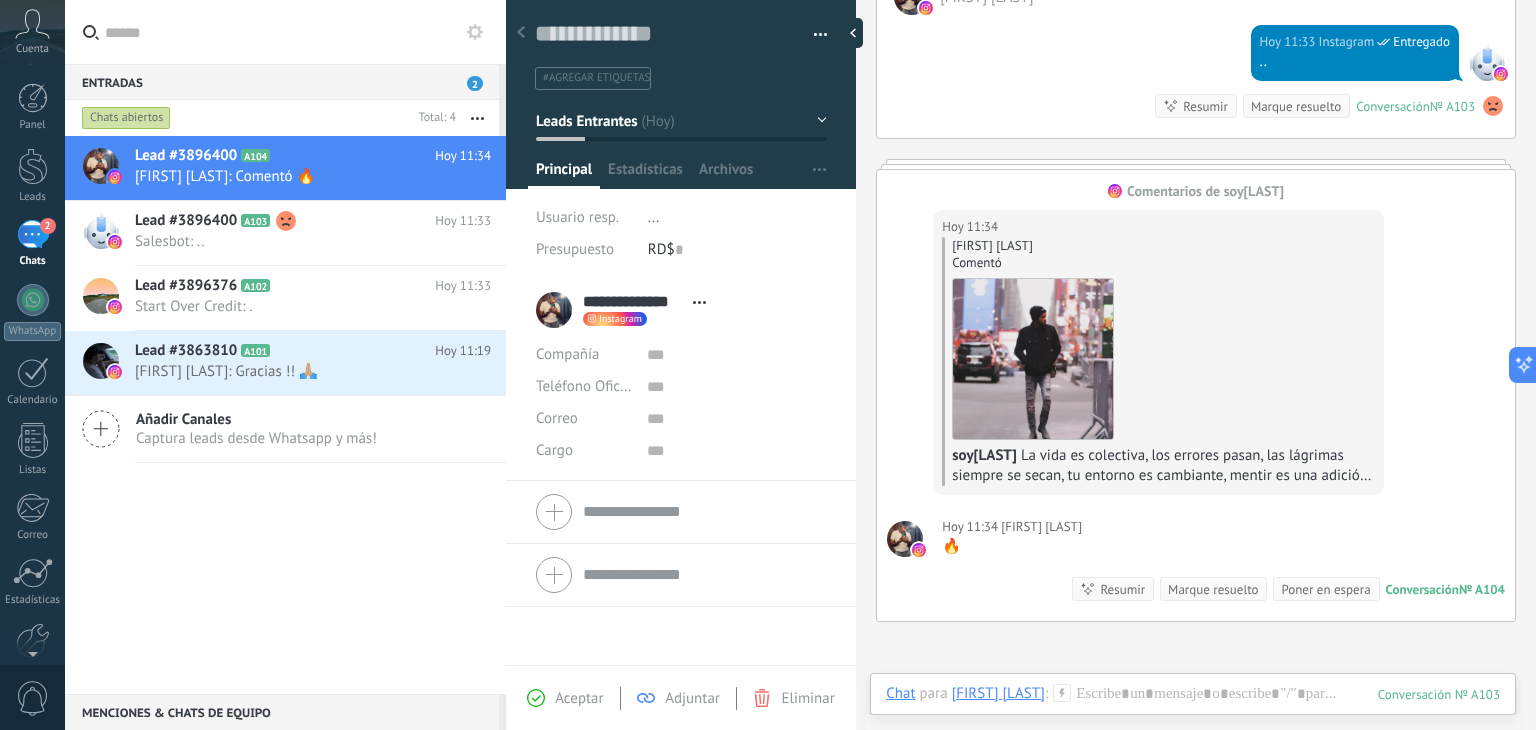 click on "Chat Correo Nota Tarea Chat   para   [FIRST] [LAST] : 103 Enviar Cancelar Rastrear clics en links ? Reducir links largos y rastrear clics: cuando se habilita, los URLs que envías serán reemplazados con links de rastreo. Una vez clickeados, un evento se registrará en el feed del lead. Abajo seleccione las fuentes que utilizan esta  en Ajustes Las plantillas no pueden ser editadas 23h 59m La sesión de mensajería finaliza en: Atajos – ejecutar bots y plantillas – seleccionar acción – mencionar a un colega – seleccionar el destinatario – insertar valor del campo Kommo AI Beta Corregir gramática y ortografía Hacerlo profesional Hacerlo amistoso Hacerlo ingenioso Hacerlo más largo Hacerlo más corto Simplificarlo" at bounding box center [1193, 709] 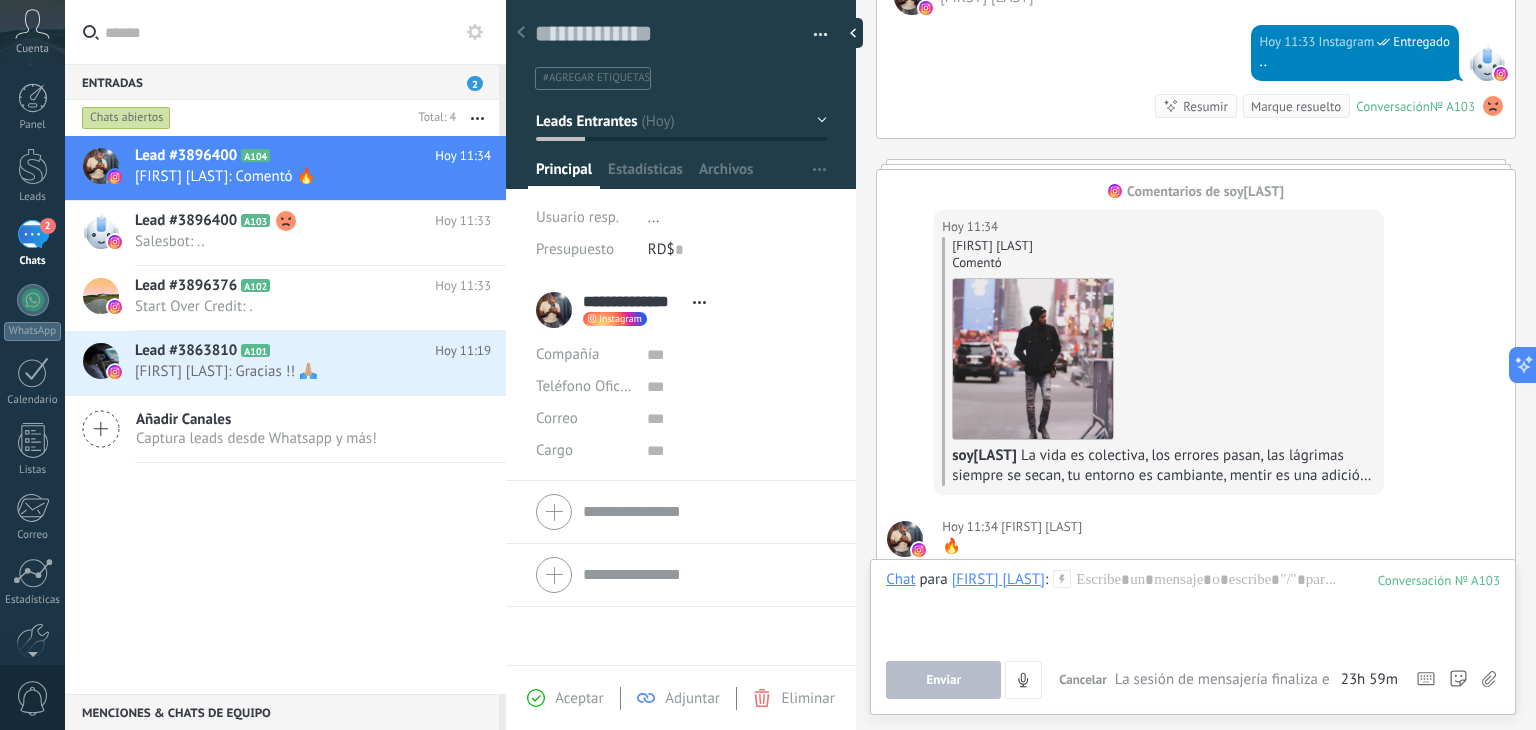 click on "Chat Correo Nota Tarea Chat   para   [FIRST] [LAST] : 103 Enviar Cancelar Rastrear clics en links ? Reducir links largos y rastrear clics: cuando se habilita, los URLs que envías serán reemplazados con links de rastreo. Una vez clickeados, un evento se registrará en el feed del lead. Abajo seleccione las fuentes que utilizan esta  en Ajustes Las plantillas no pueden ser editadas 23h 59m La sesión de mensajería finaliza en: Atajos – ejecutar bots y plantillas – seleccionar acción – mencionar a un colega – seleccionar el destinatario – insertar valor del campo Kommo AI Beta Corregir gramática y ortografía Hacerlo profesional Hacerlo amistoso Hacerlo ingenioso Hacerlo más largo Hacerlo más corto Simplificarlo" at bounding box center [1193, 637] 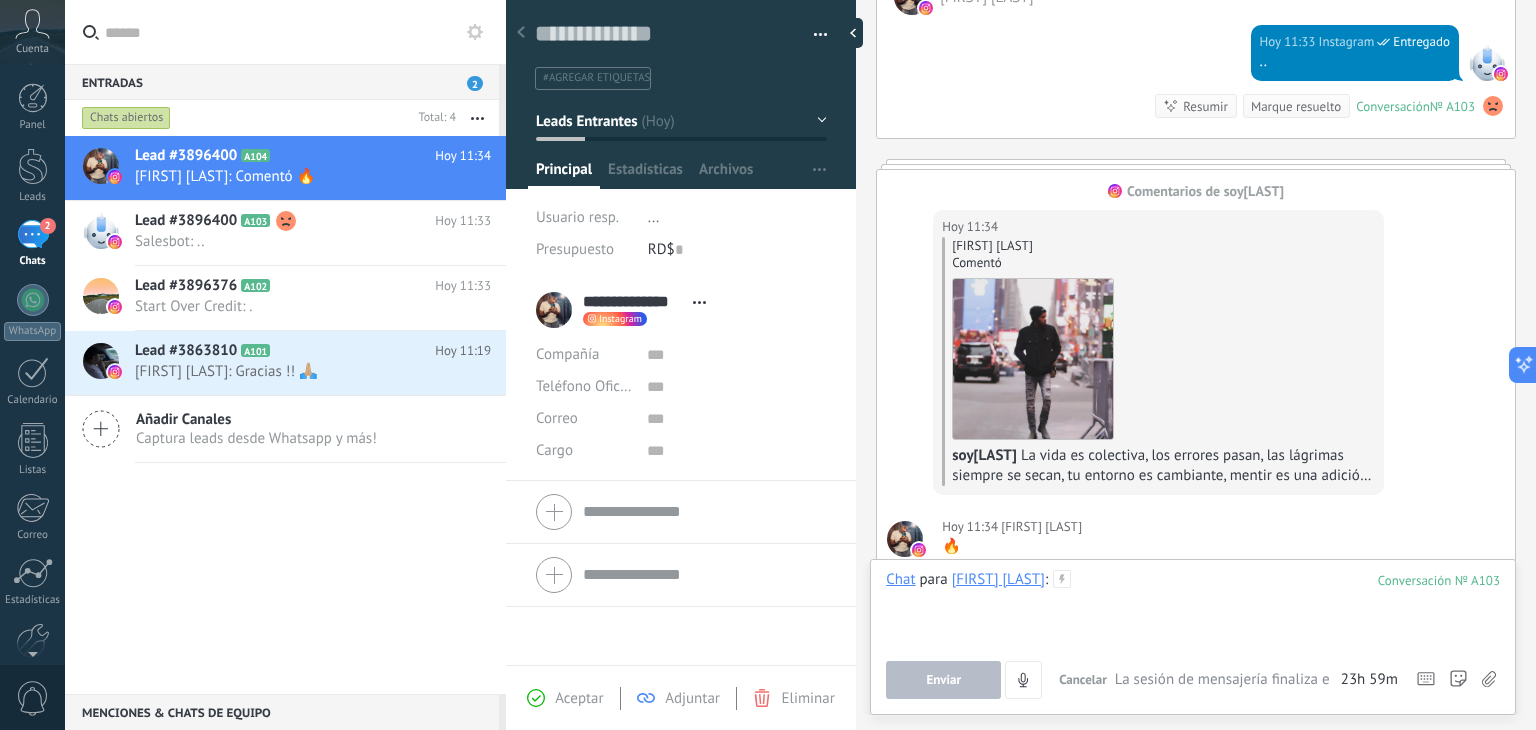 click at bounding box center (1193, 608) 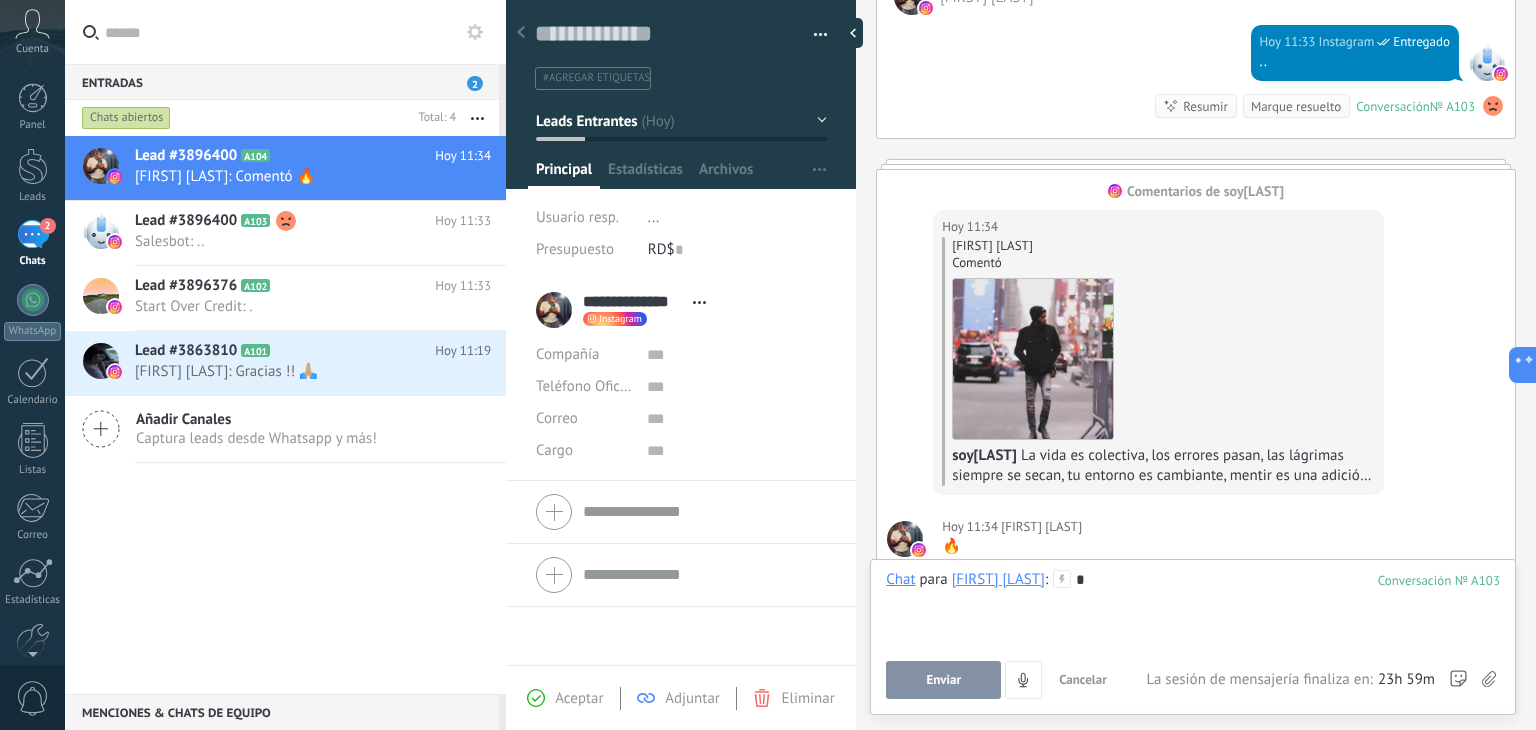 click on "Enviar" at bounding box center (943, 680) 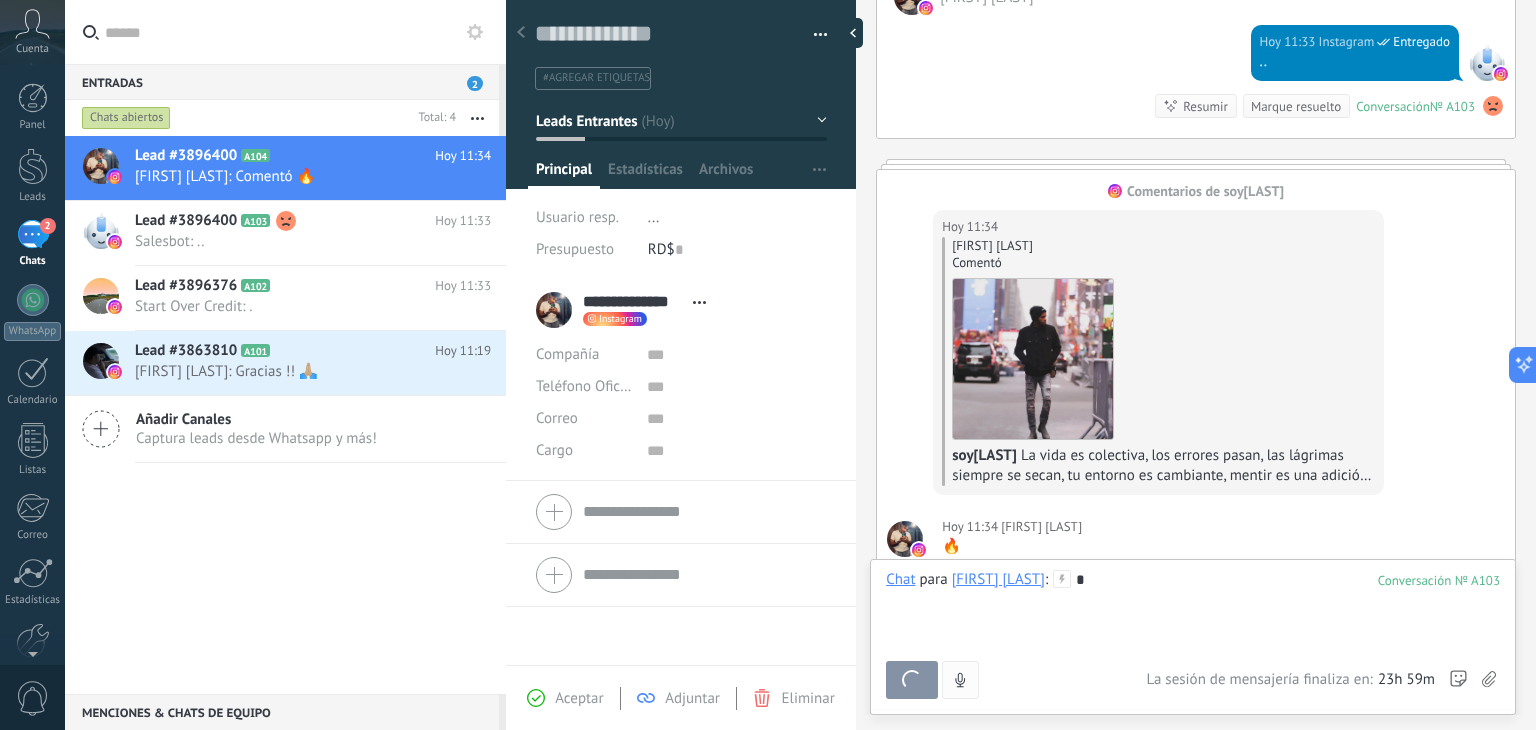 scroll, scrollTop: 611, scrollLeft: 0, axis: vertical 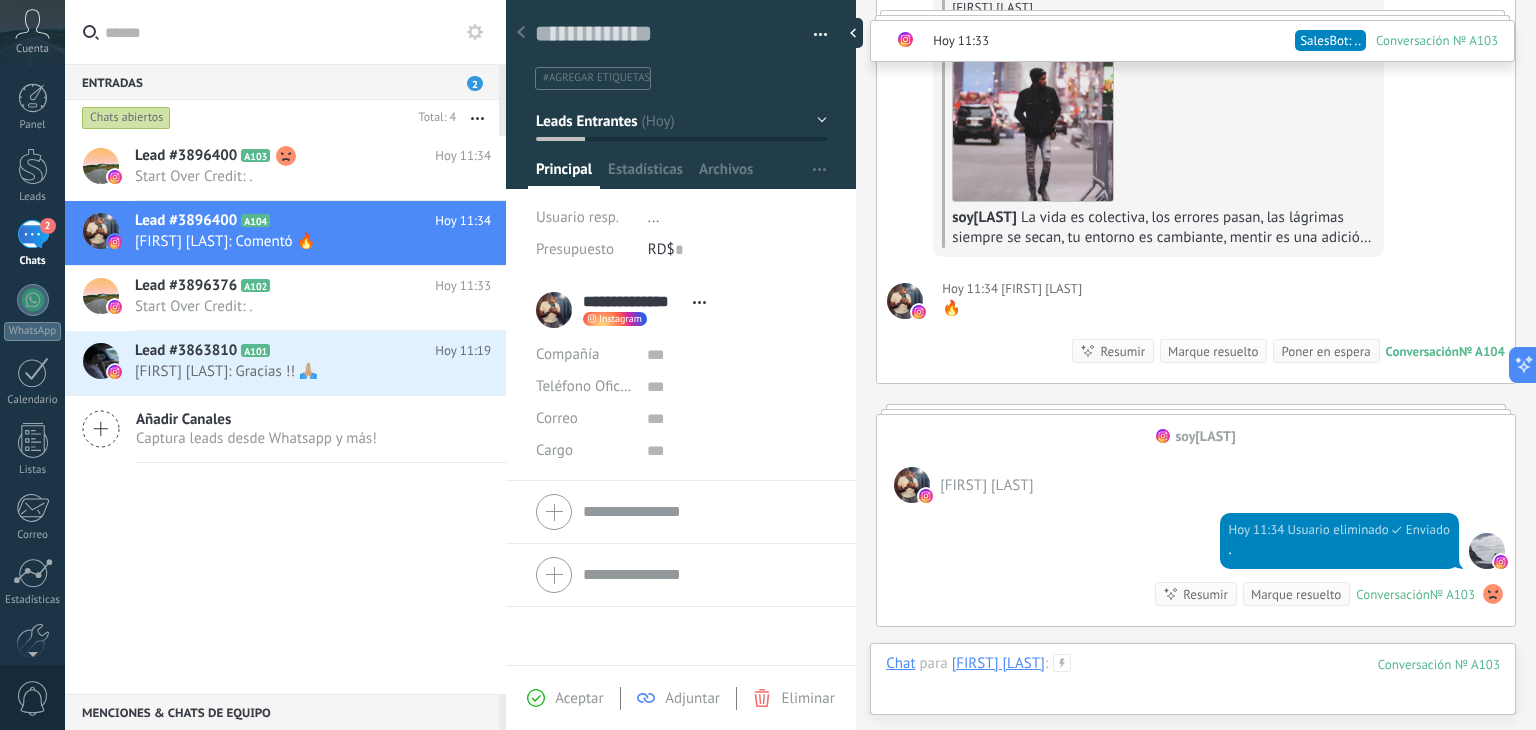 click at bounding box center [1193, 684] 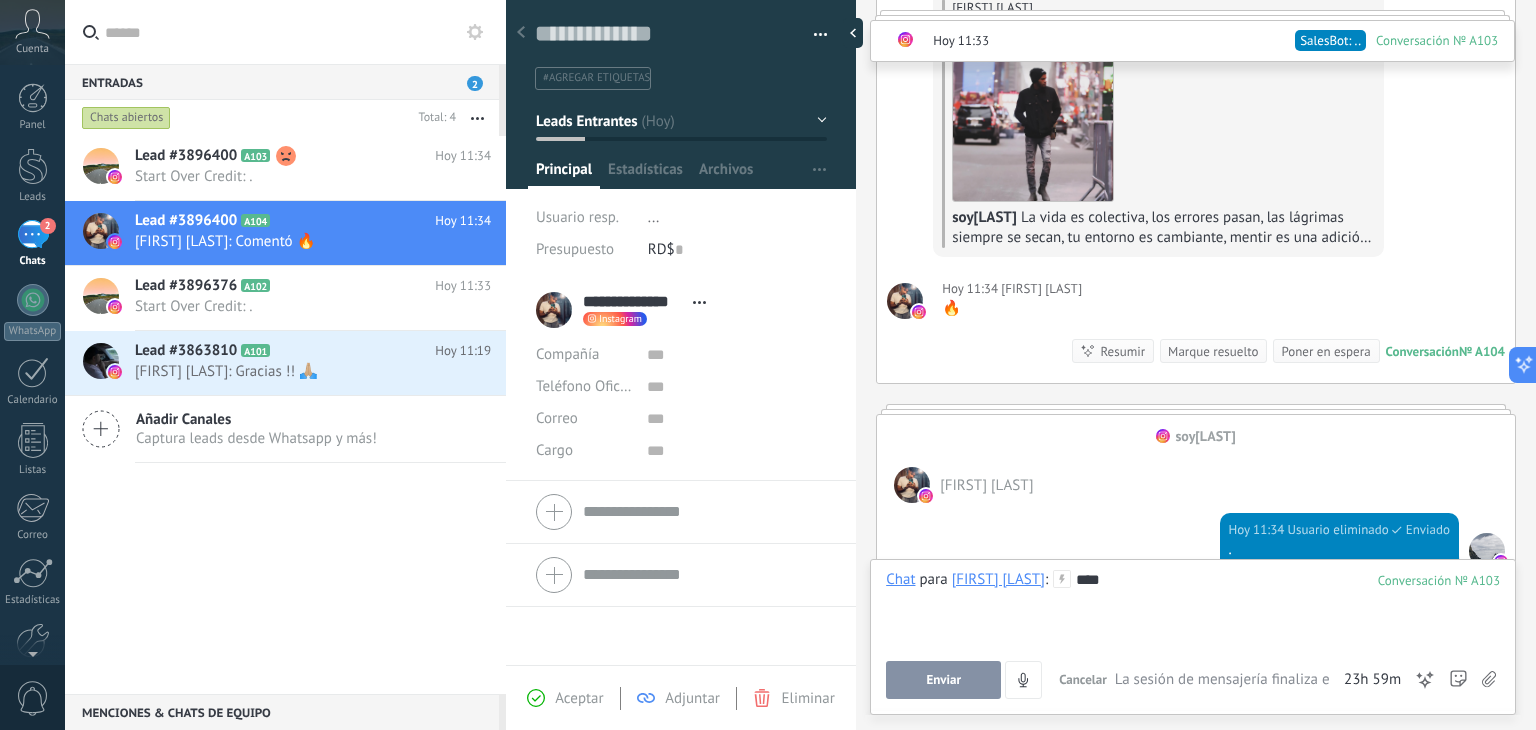 scroll, scrollTop: 853, scrollLeft: 0, axis: vertical 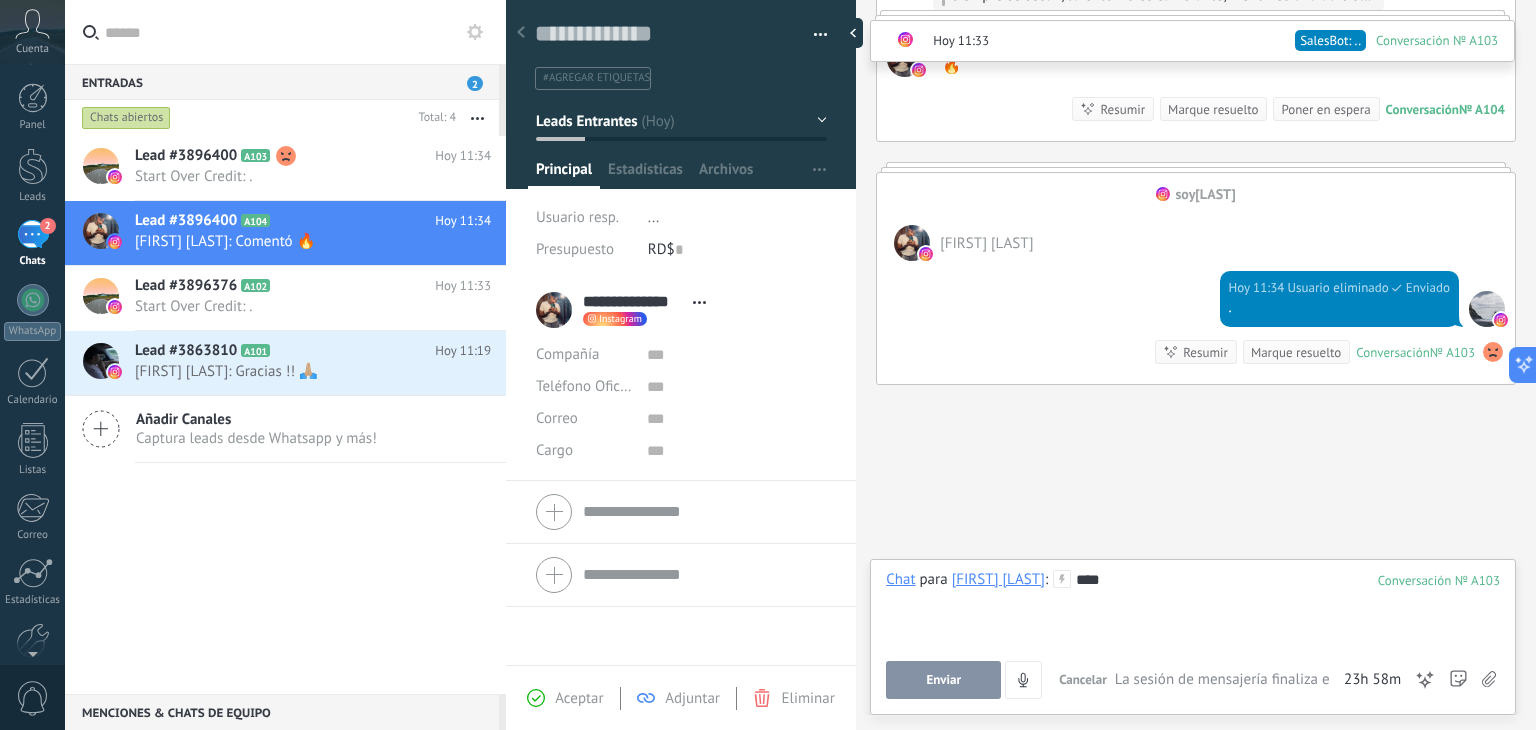 click on "Enviar" at bounding box center (943, 680) 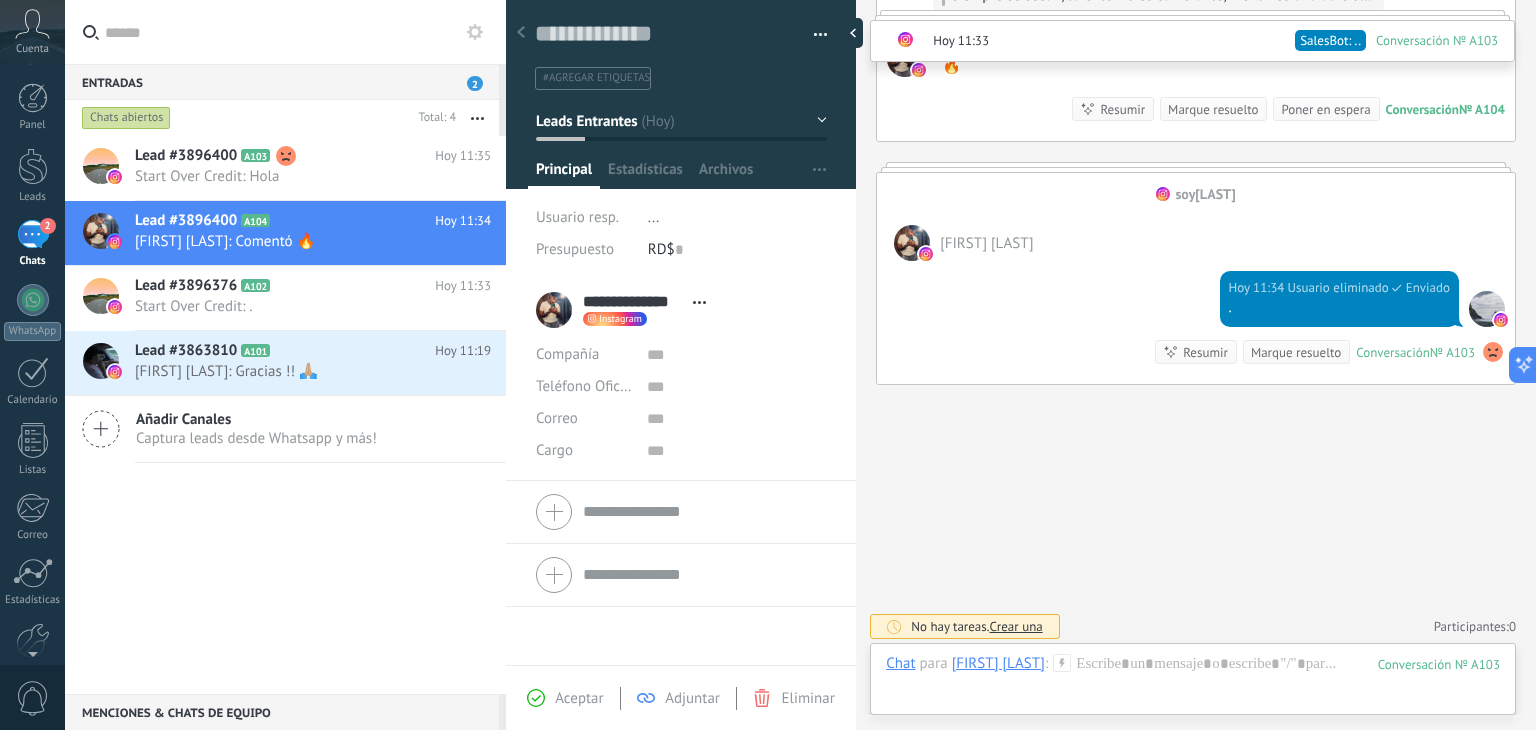 click on "Lead #3896400
A103
Hoy 11:35
Start Over Credit: Hola
Lead #3896400
A104" at bounding box center [0, 0] 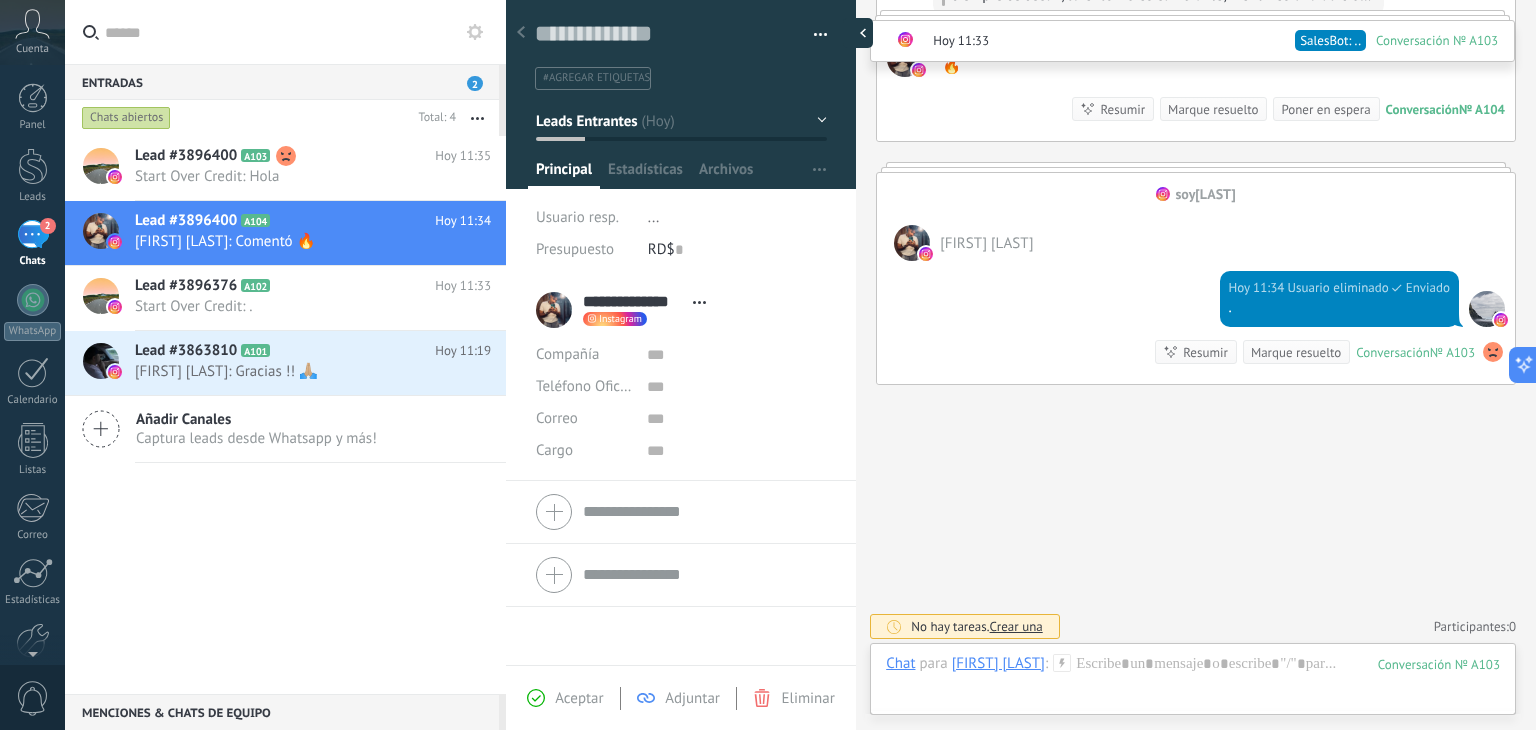 click at bounding box center [858, 33] 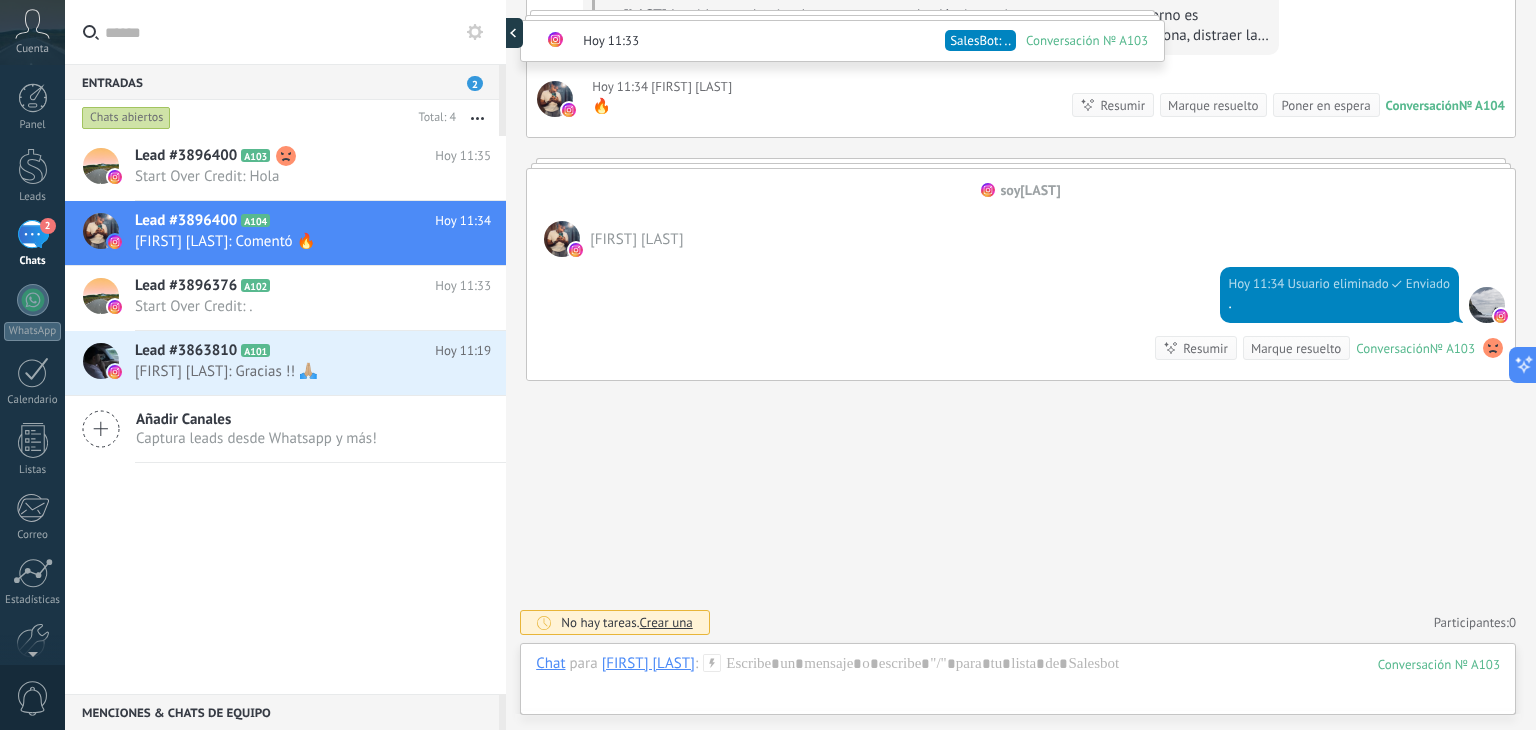 scroll, scrollTop: 19, scrollLeft: 0, axis: vertical 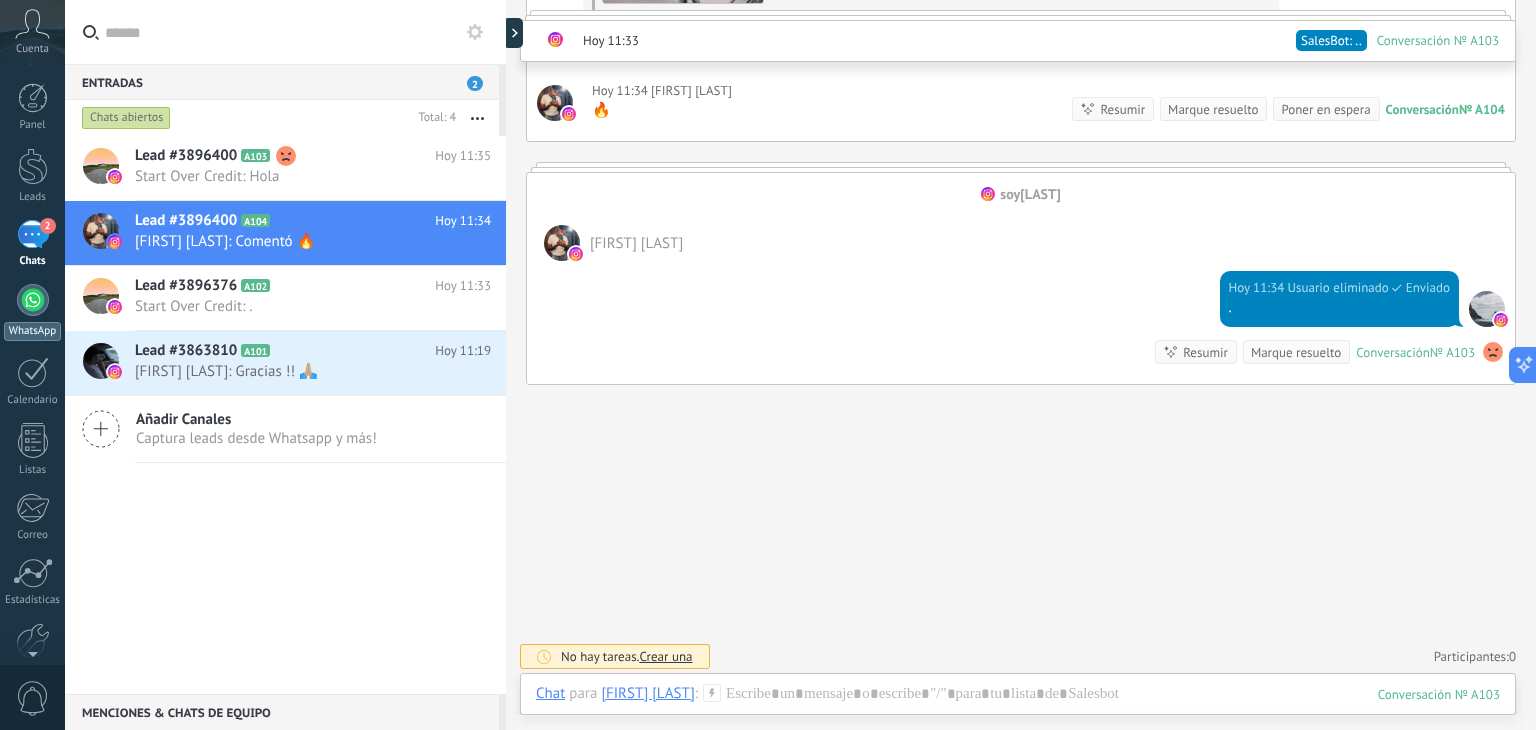 click on "WhatsApp" at bounding box center [32, 312] 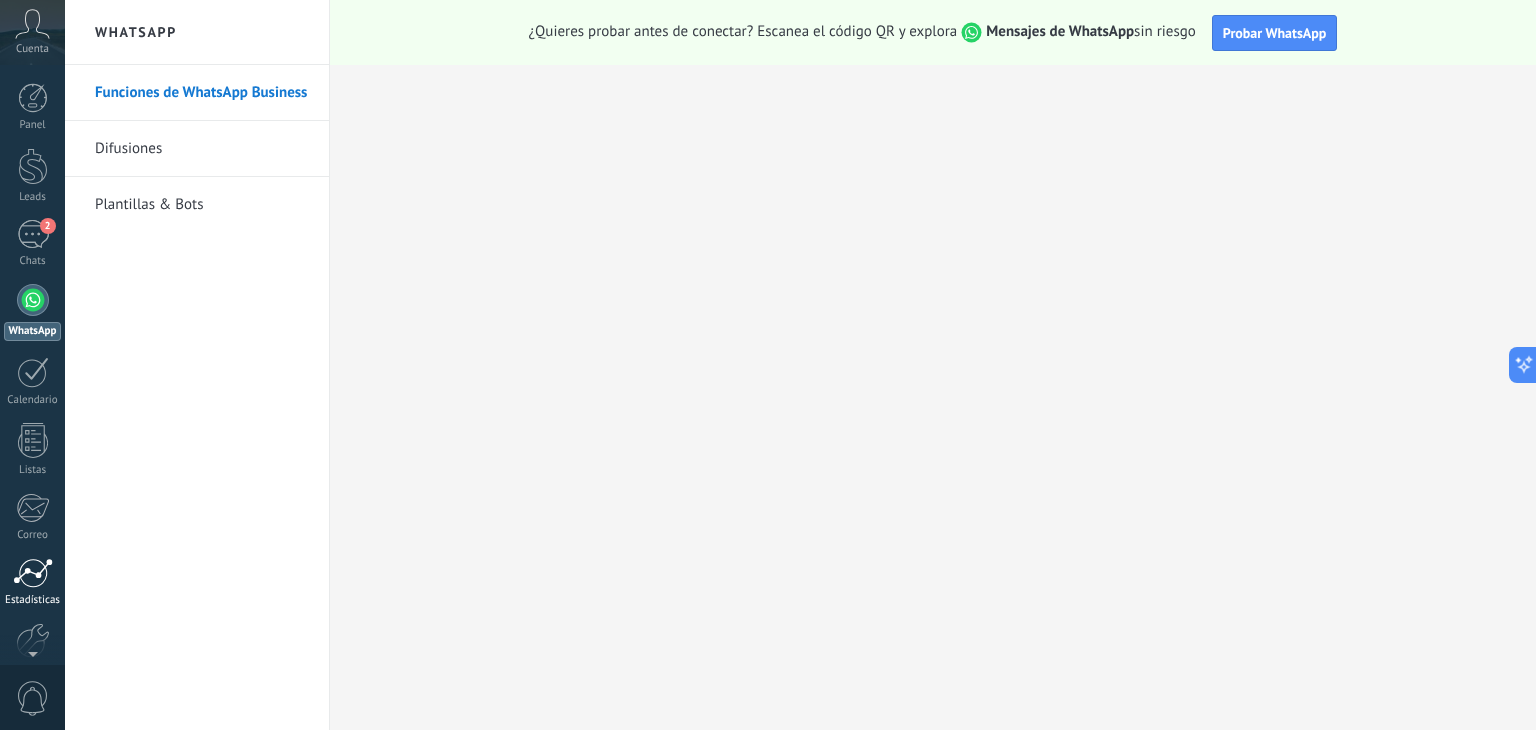 click at bounding box center [33, 573] 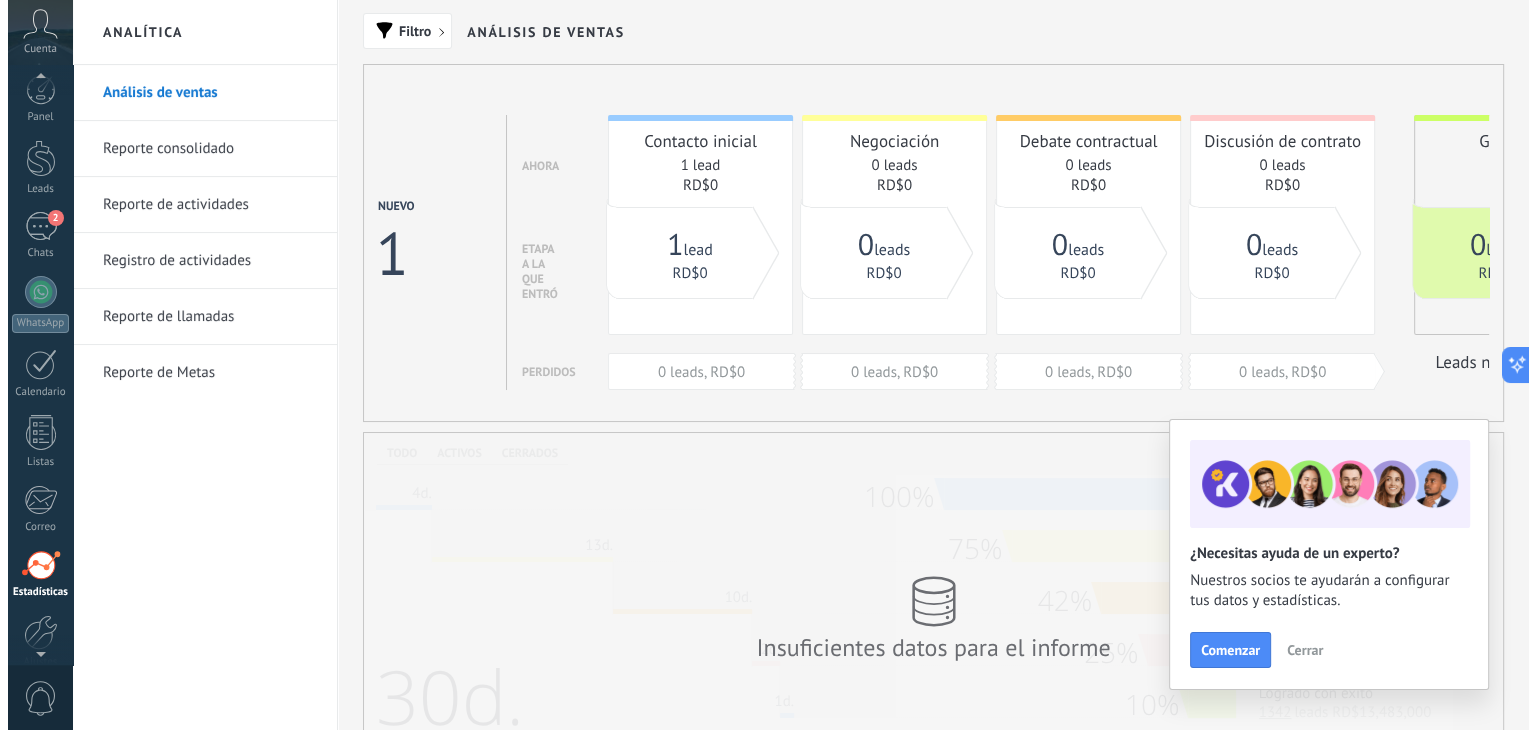 scroll, scrollTop: 0, scrollLeft: 0, axis: both 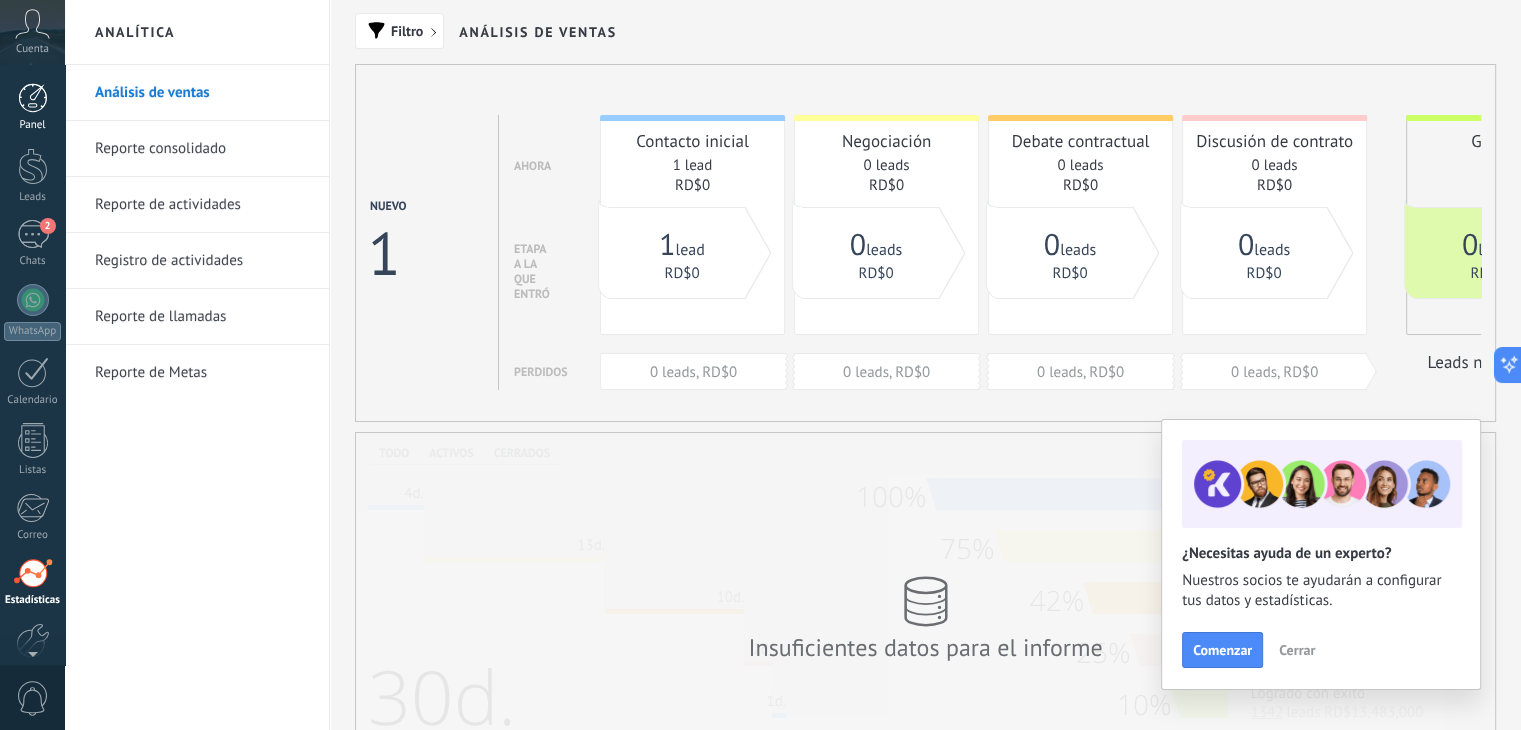click at bounding box center (33, 98) 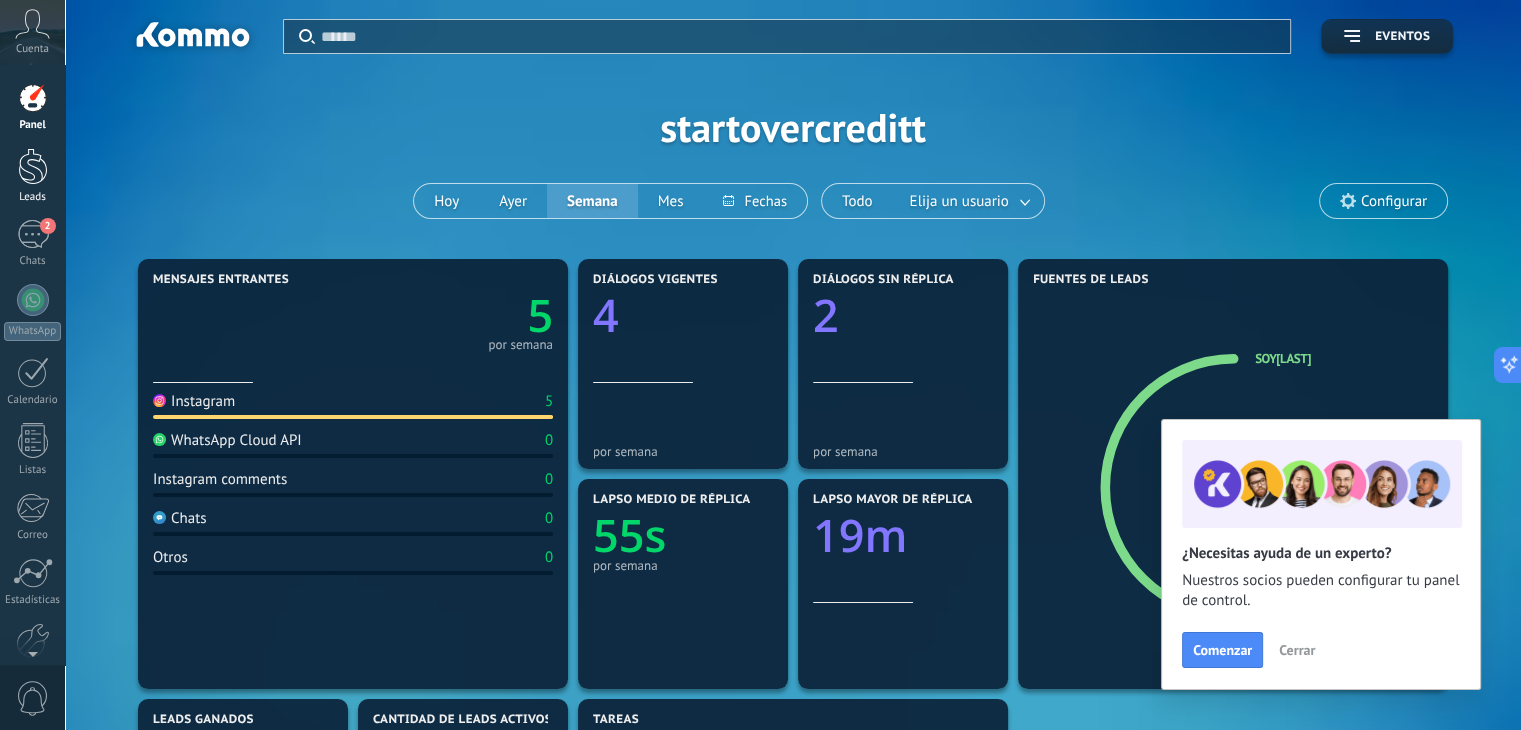 click at bounding box center (33, 166) 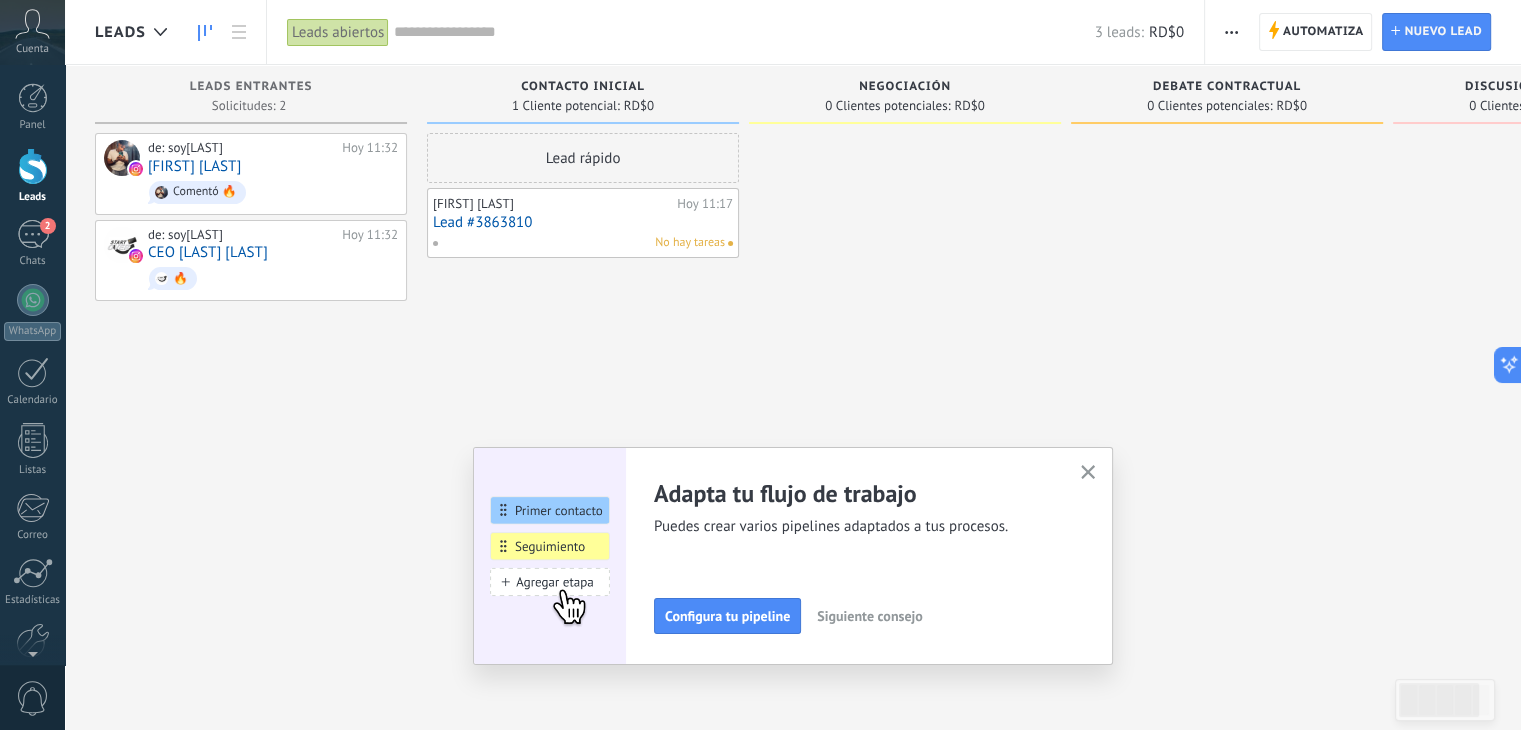 click at bounding box center (1088, 472) 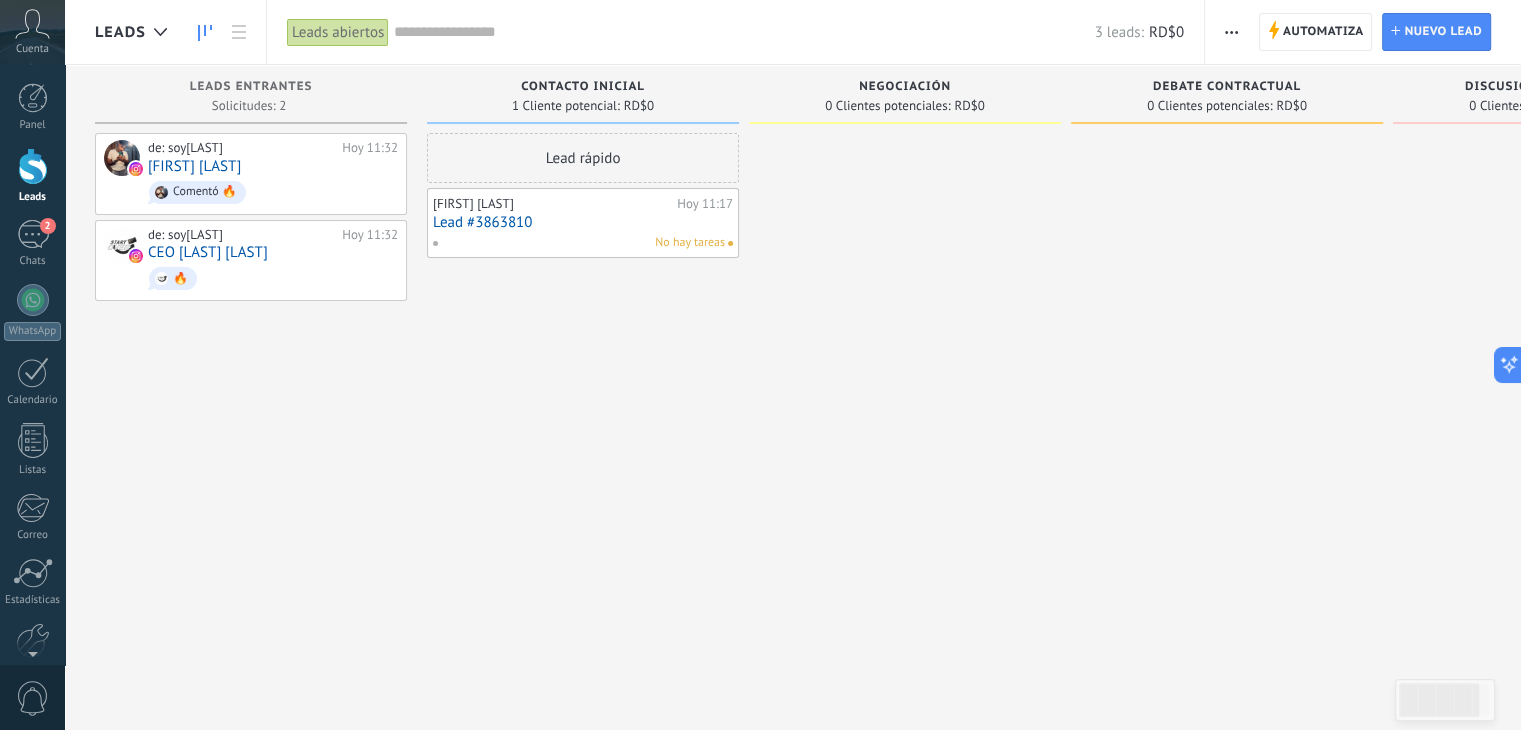 click at bounding box center [905, 367] 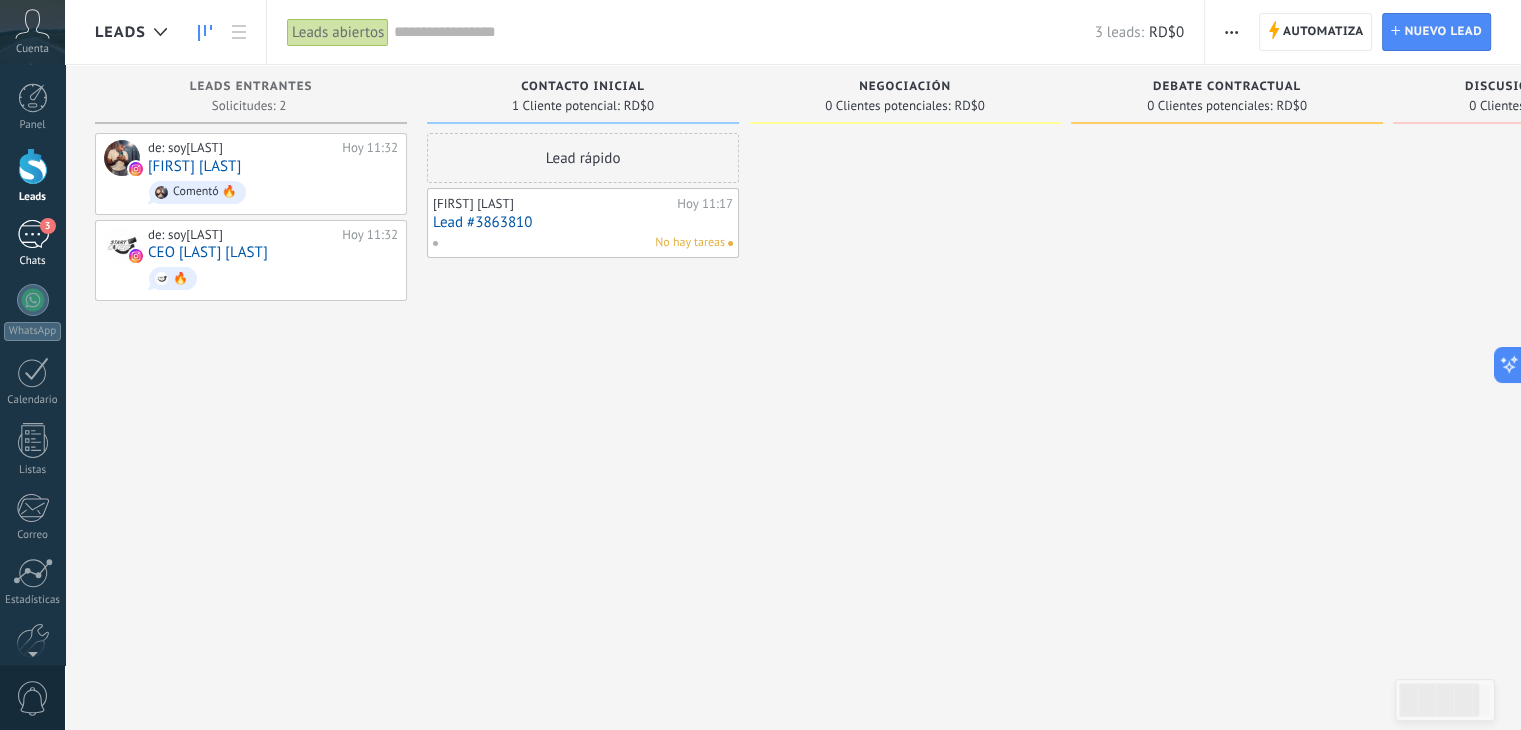 click on "3" at bounding box center [33, 234] 